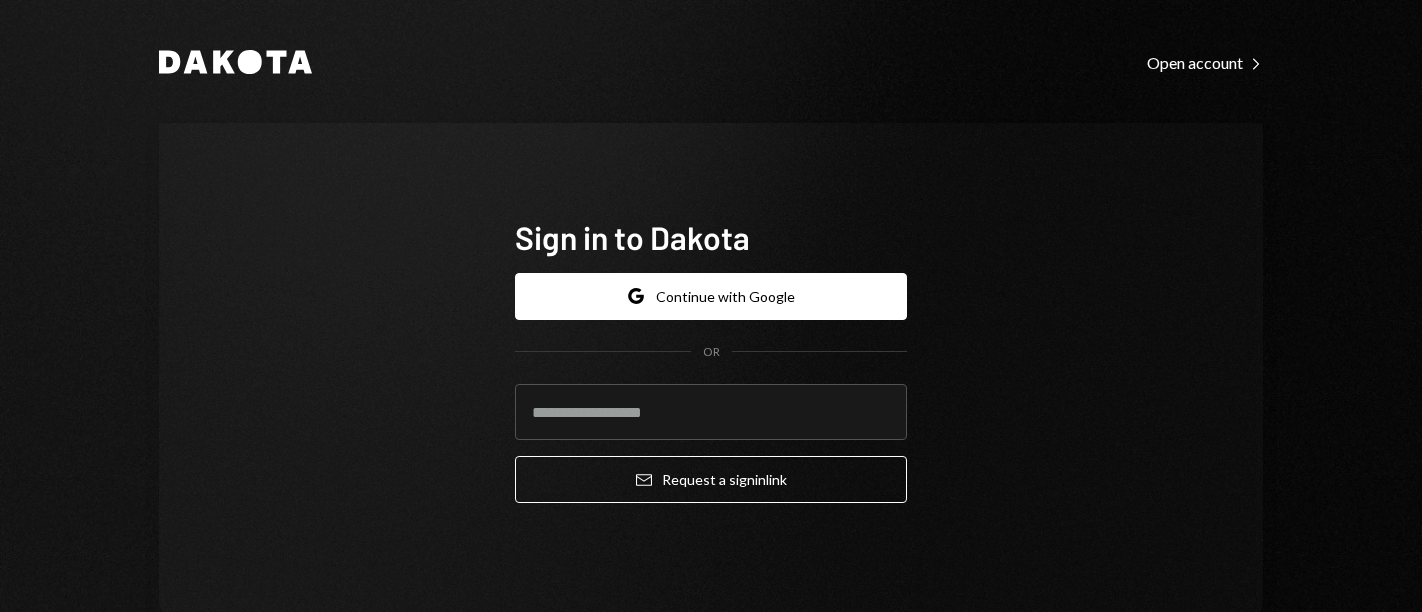 scroll, scrollTop: 0, scrollLeft: 0, axis: both 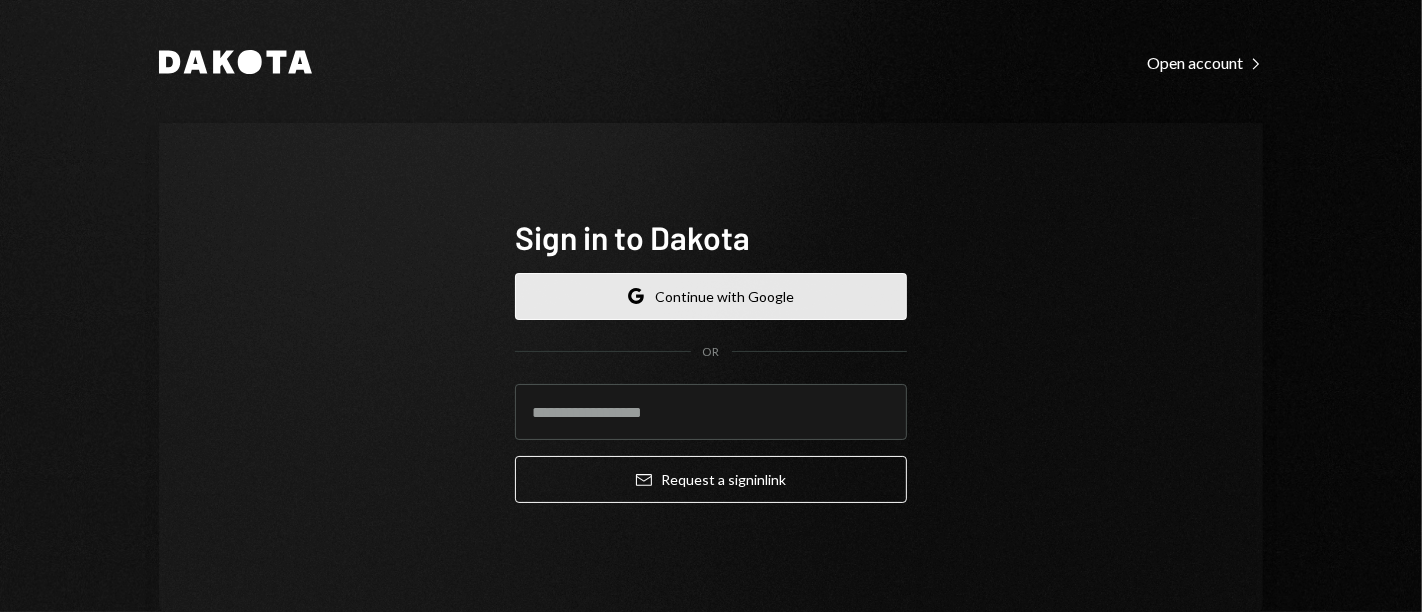 click on "Google  Continue with Google" at bounding box center [711, 296] 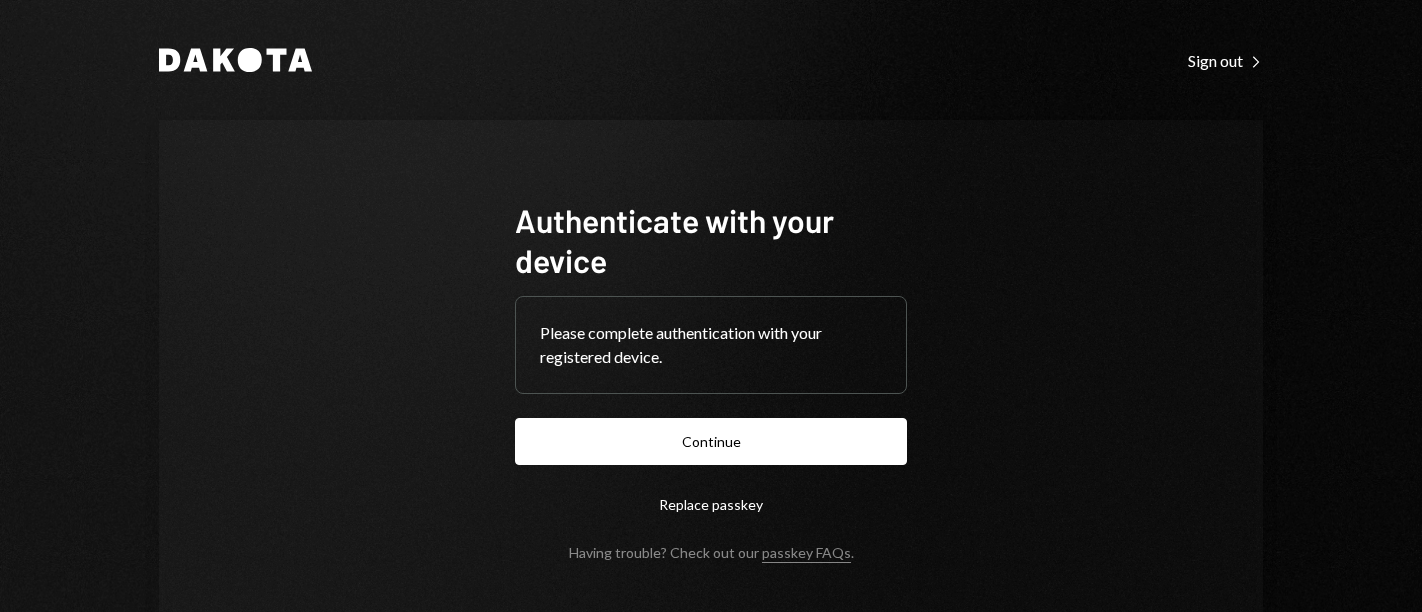 scroll, scrollTop: 0, scrollLeft: 0, axis: both 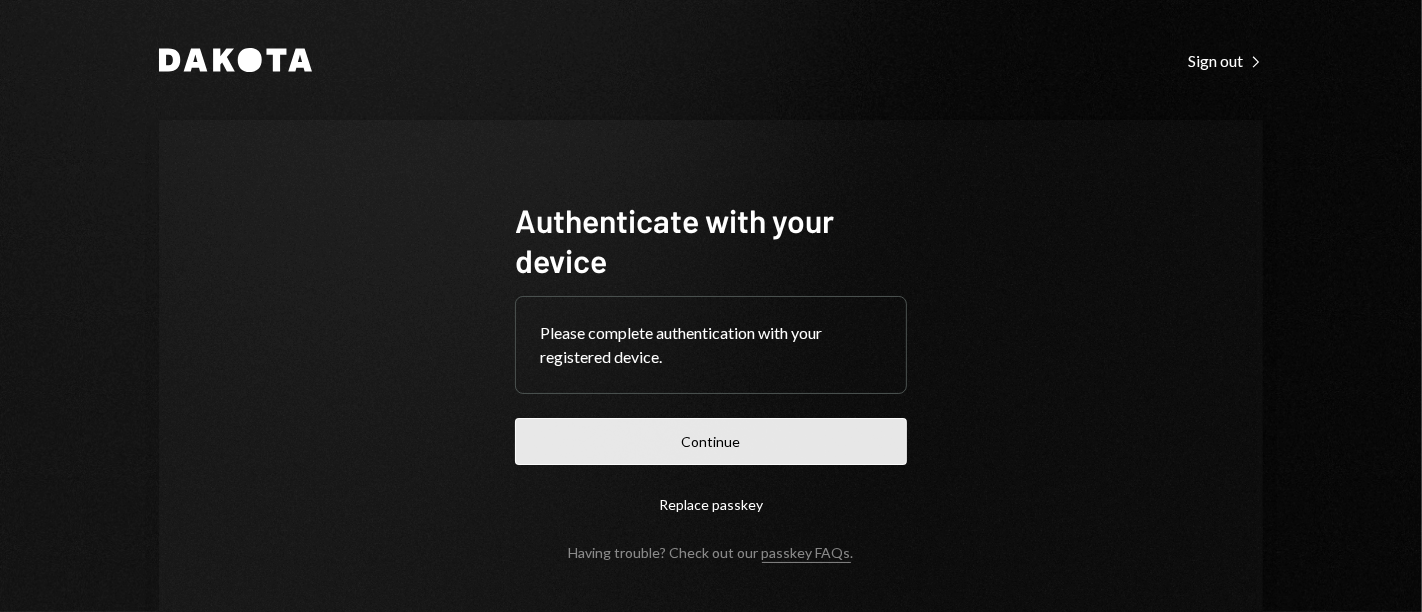 click on "Continue" at bounding box center (711, 441) 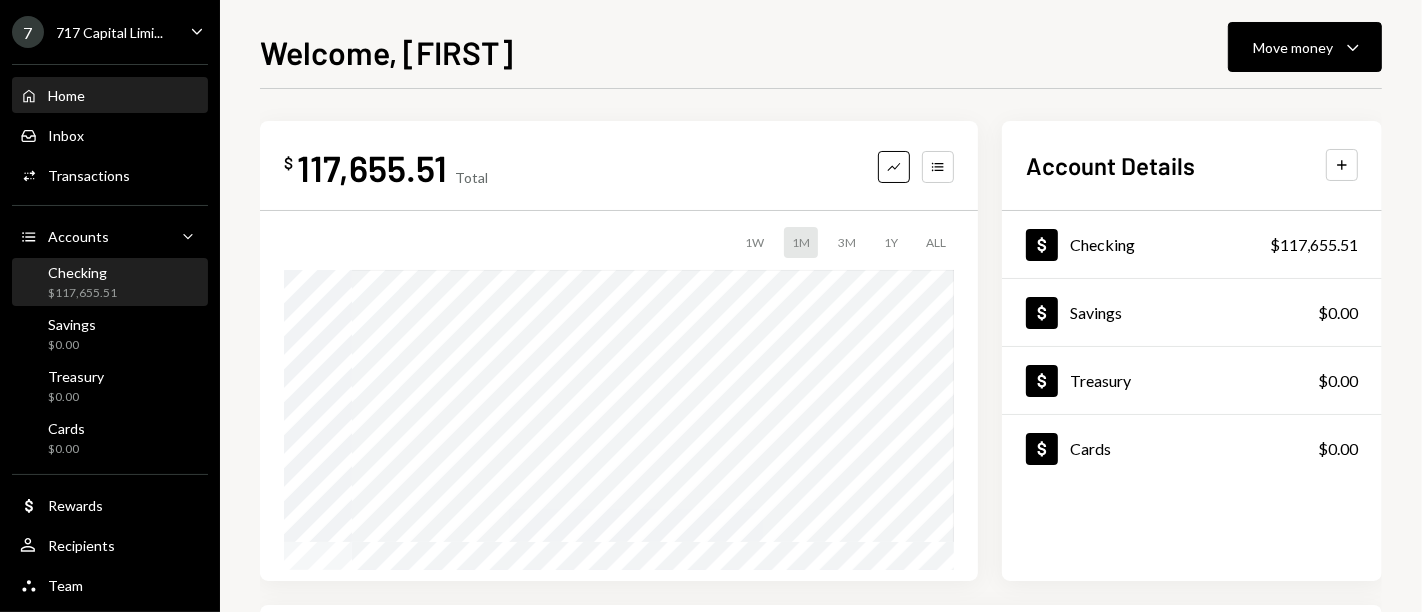 click on "$117,655.51" at bounding box center (82, 293) 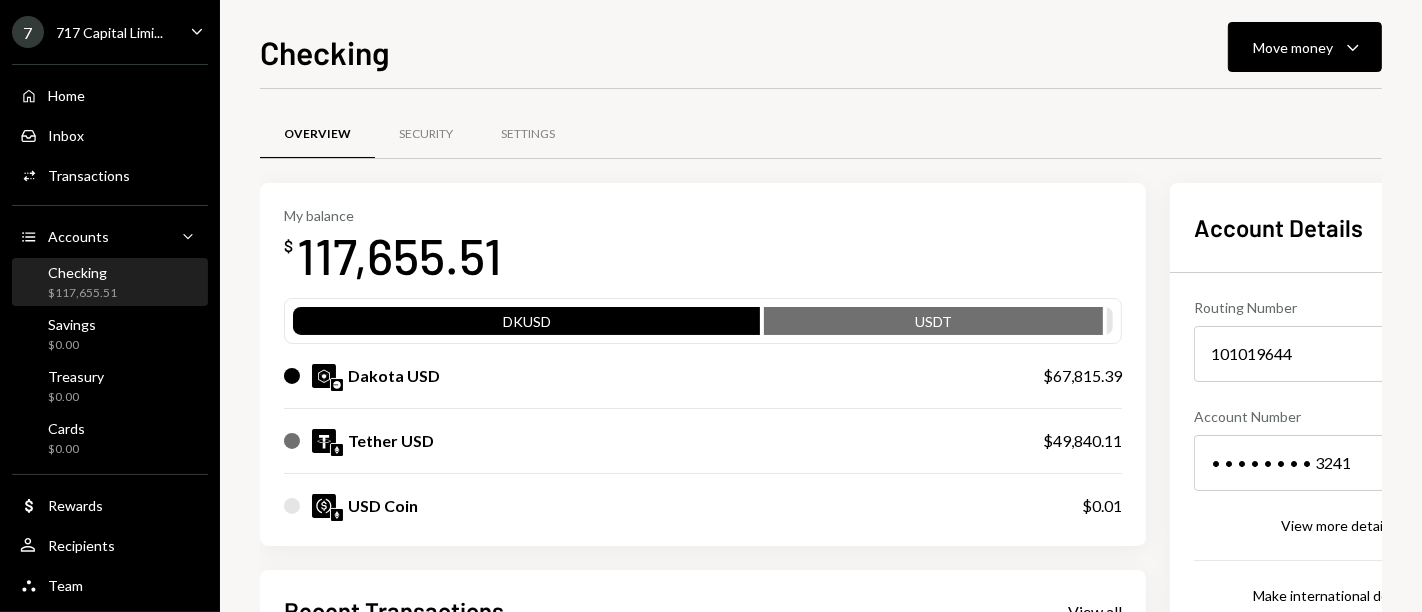 click on "Checking Move money Caret Down Overview Security Settings My balance $ [AMOUNT] DKUSD USDT Dakota USD $[AMOUNT] Tether USD $[AMOUNT] USD Coin $[AMOUNT] Recent Transactions View all Type Initiated By Initiated At Status Deposit [AMOUNT] DKUSD [ADDRESS_HASH] Copy [TIME] Completed Stablecoin Conversion $[AMOUNT] [FIRST] [LAST] [TIME] Completed Bank Deposit $[AMOUNT] ONE MANAGEMENT SOLUTION INC. [TIME] Completed Bank Deposit $[AMOUNT] DK MOBILE PHONE PARTS SUPPLIES [TIME] Completed Deposit [AMOUNT] USDT [ADDRESS_HASH] Copy [TIME] Completed Account Details Routing Number [ROUTING_NUMBER] Copy Account Number • • • • • • • • [ACCOUNT_NUMBER] Show Copy View more details Right Arrow Make international deposit Right Arrow Account Information Money in (last 30 days) Up Right Arrow $[AMOUNT] Money out (last 30 days) Down Right Arrow $[AMOUNT] View address details Right Arrow" at bounding box center (821, 306) 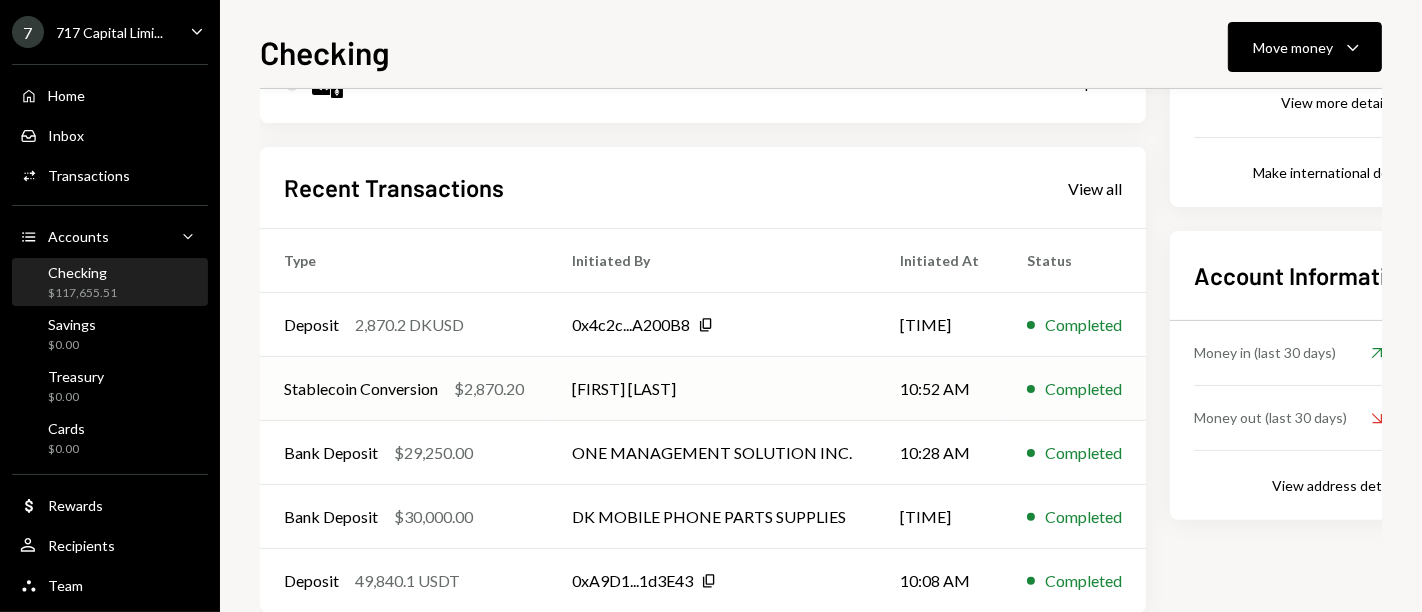 scroll, scrollTop: 462, scrollLeft: 0, axis: vertical 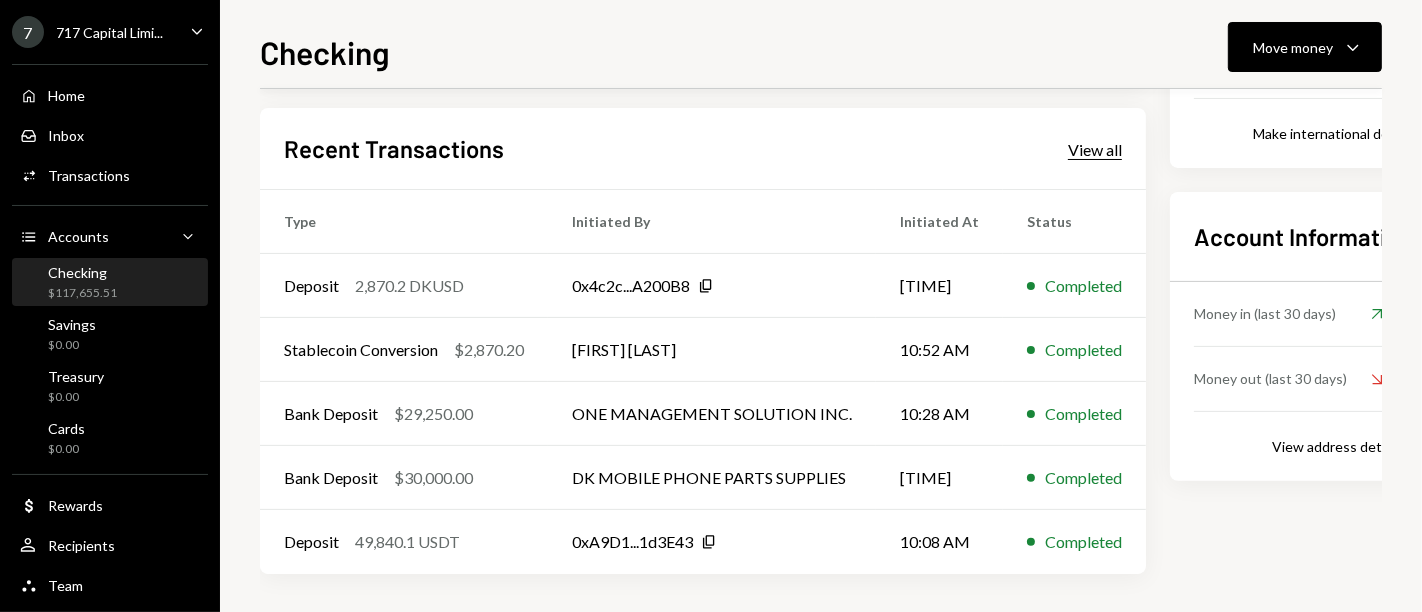 click on "View all" at bounding box center [1095, 150] 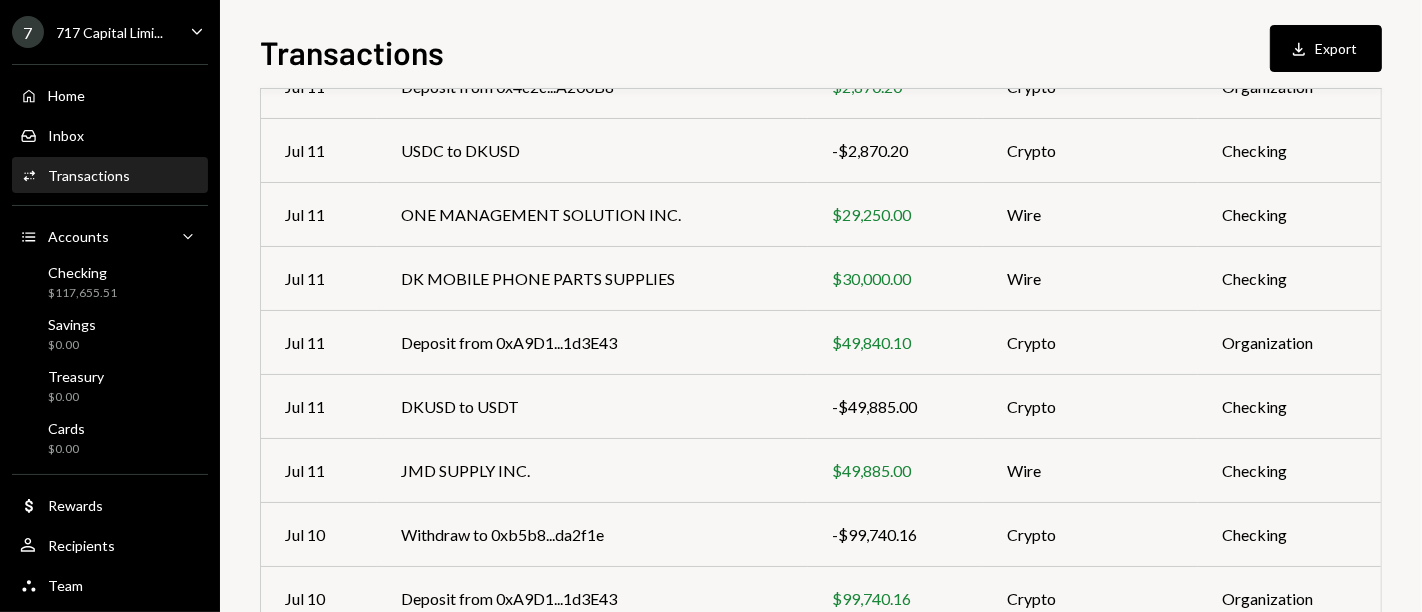 scroll, scrollTop: 430, scrollLeft: 0, axis: vertical 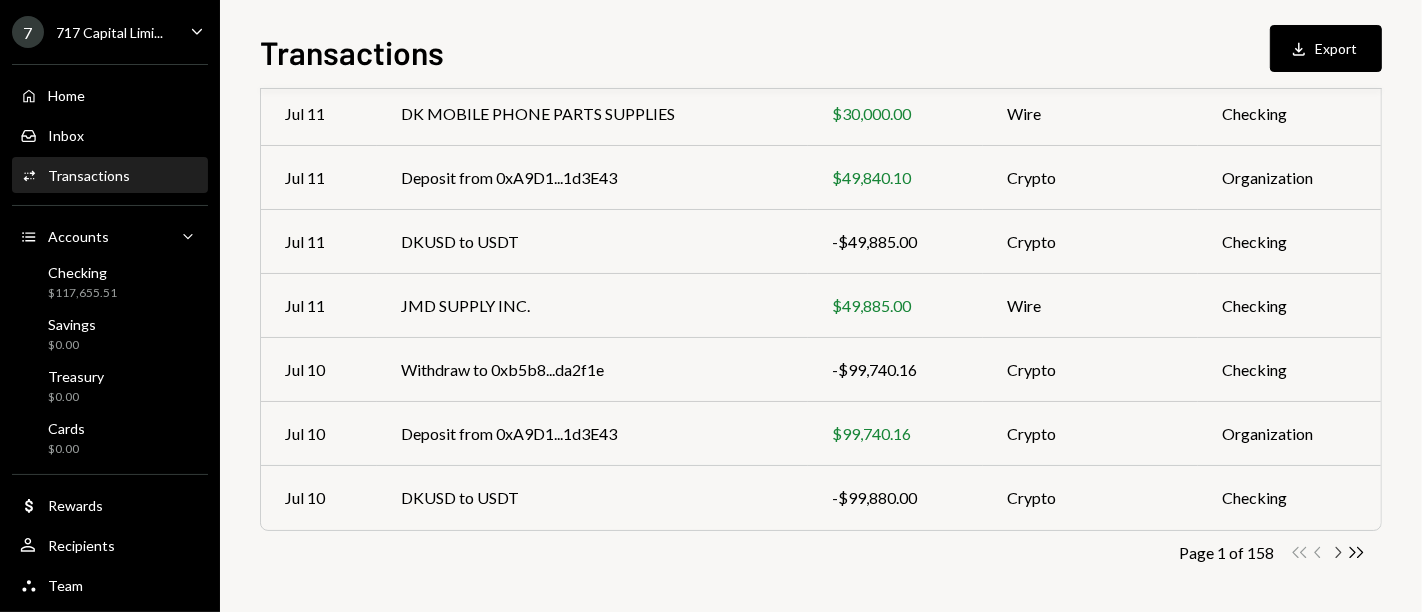 click on "Chevron Right" 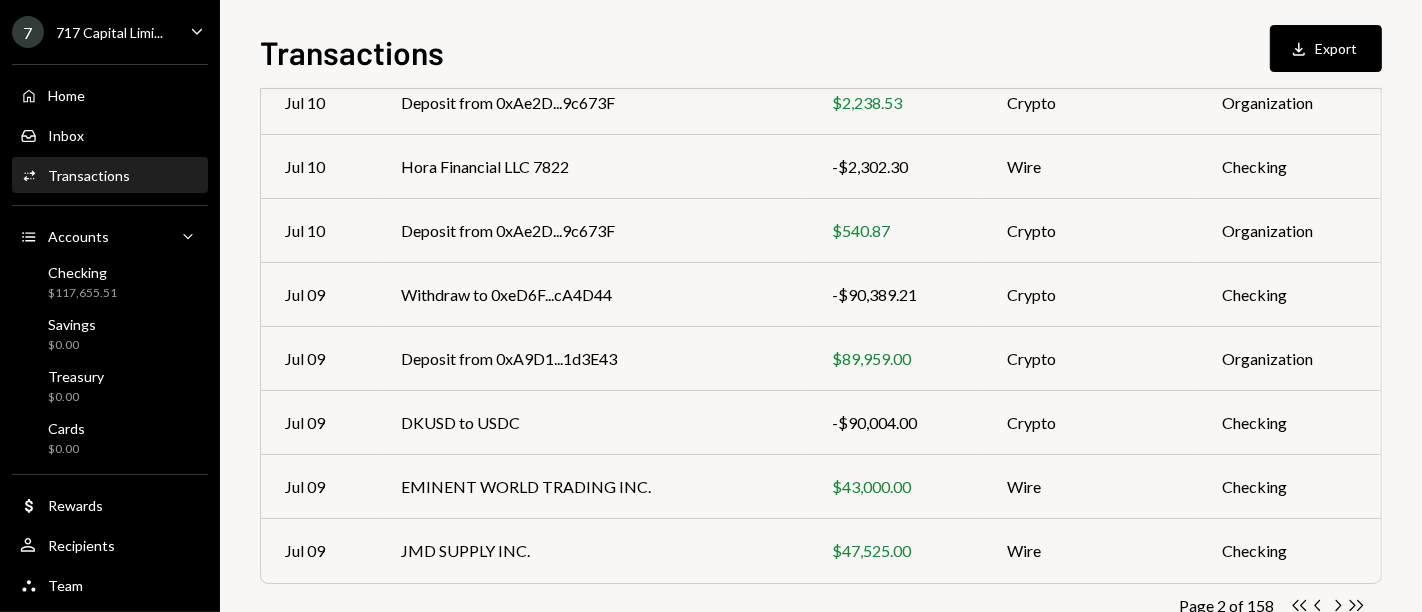 scroll, scrollTop: 430, scrollLeft: 0, axis: vertical 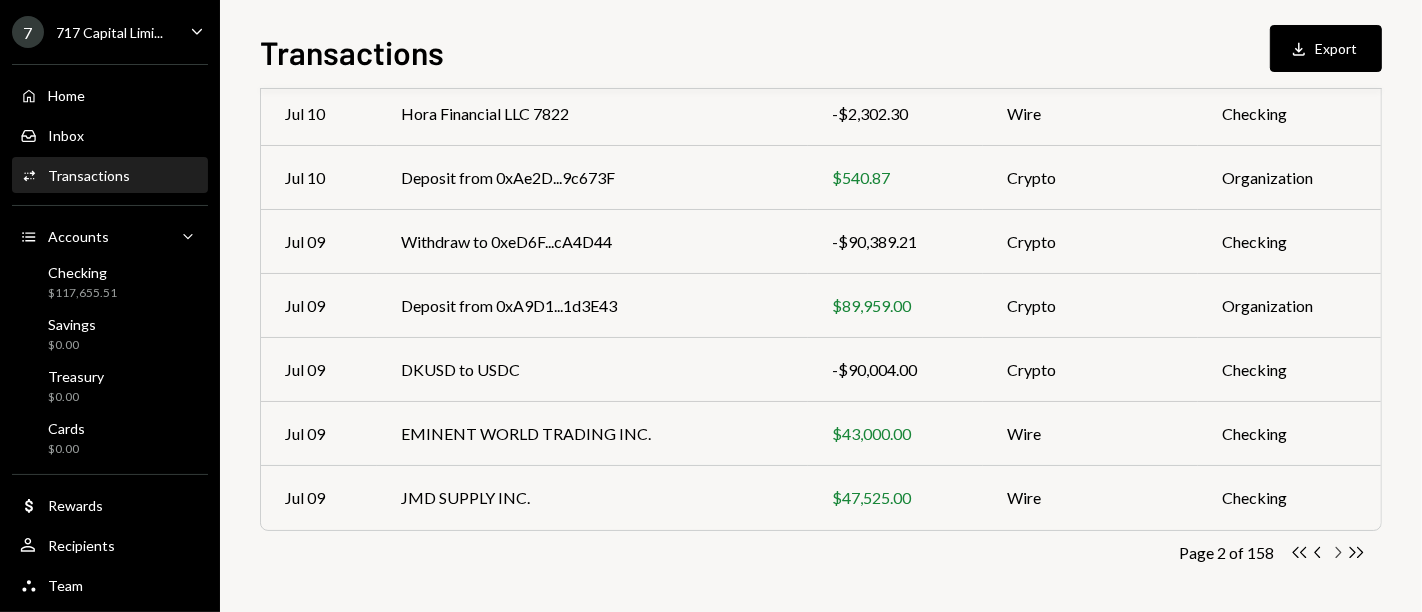 click on "Chevron Right" 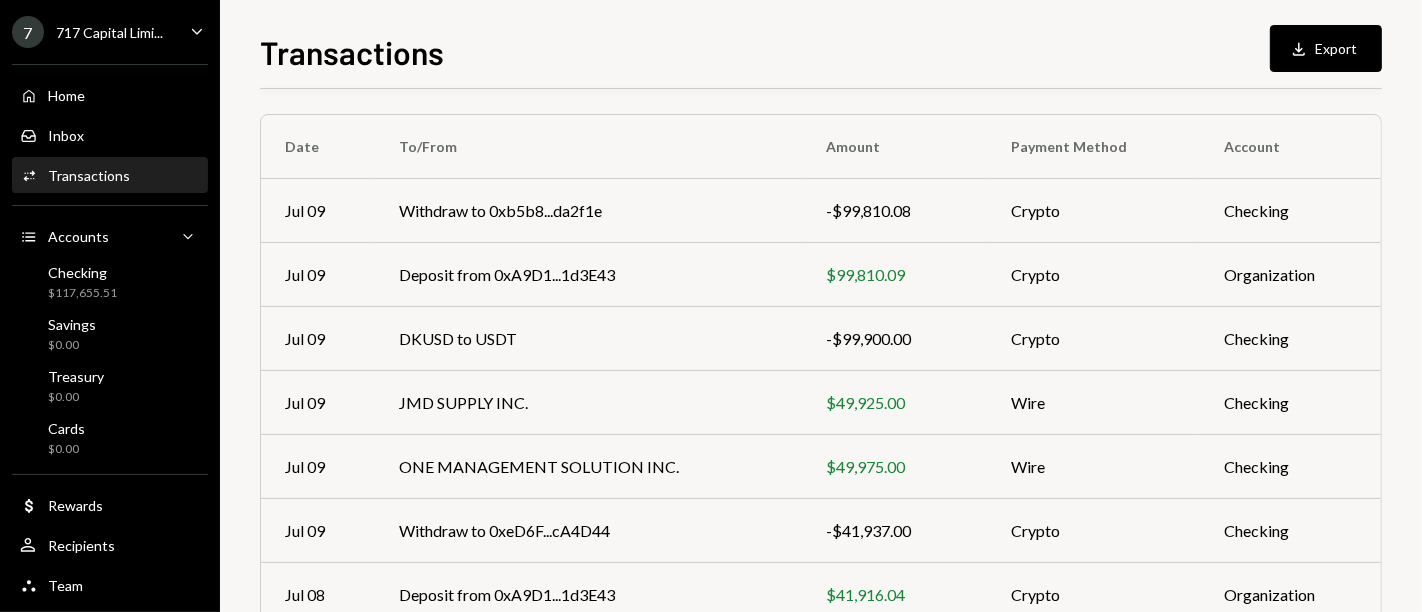 scroll, scrollTop: 430, scrollLeft: 0, axis: vertical 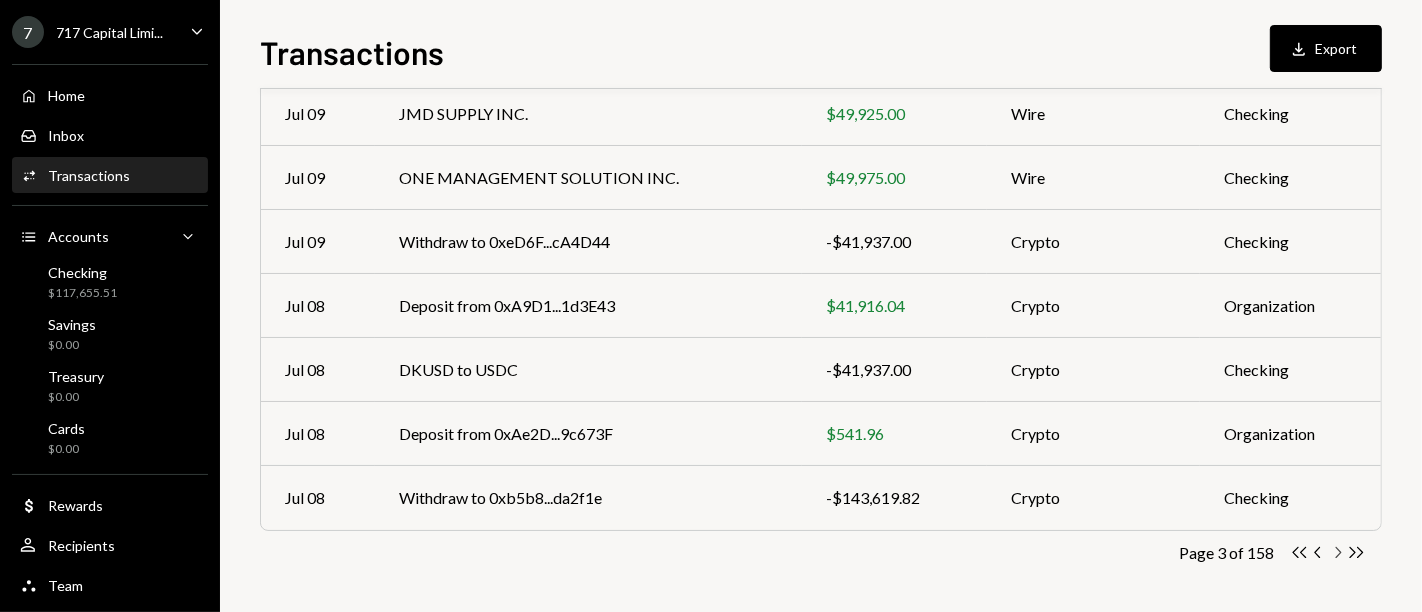 click on "Chevron Right" 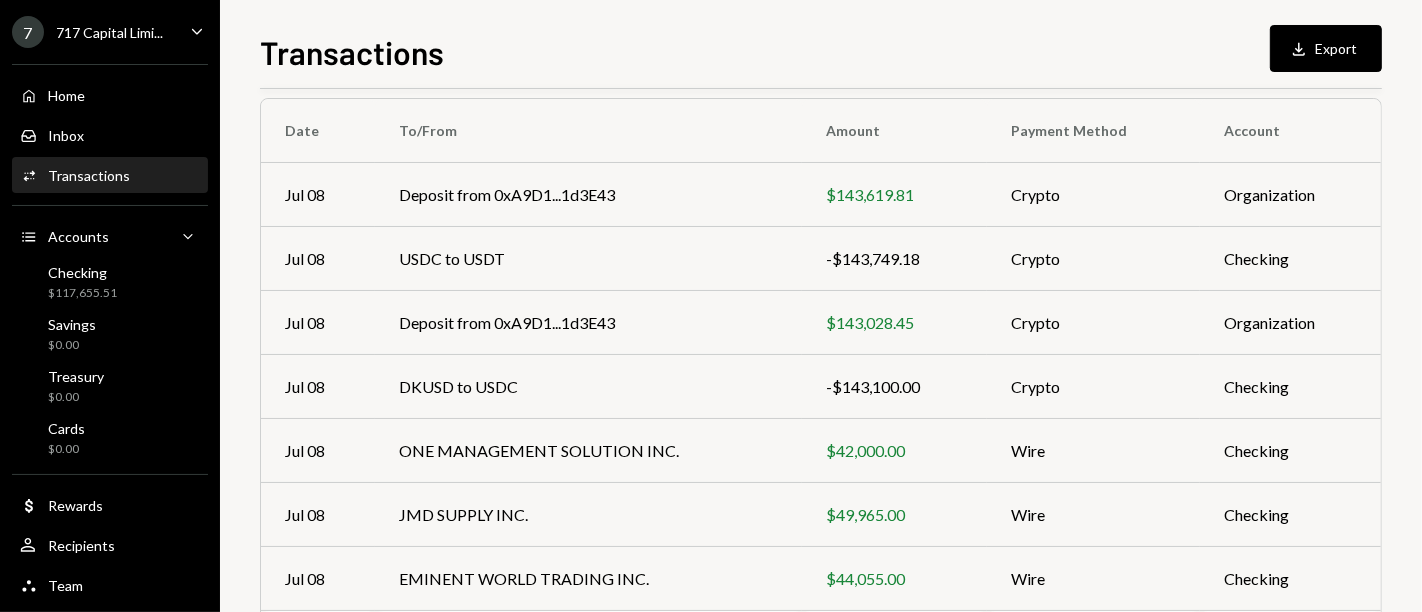 scroll, scrollTop: 430, scrollLeft: 0, axis: vertical 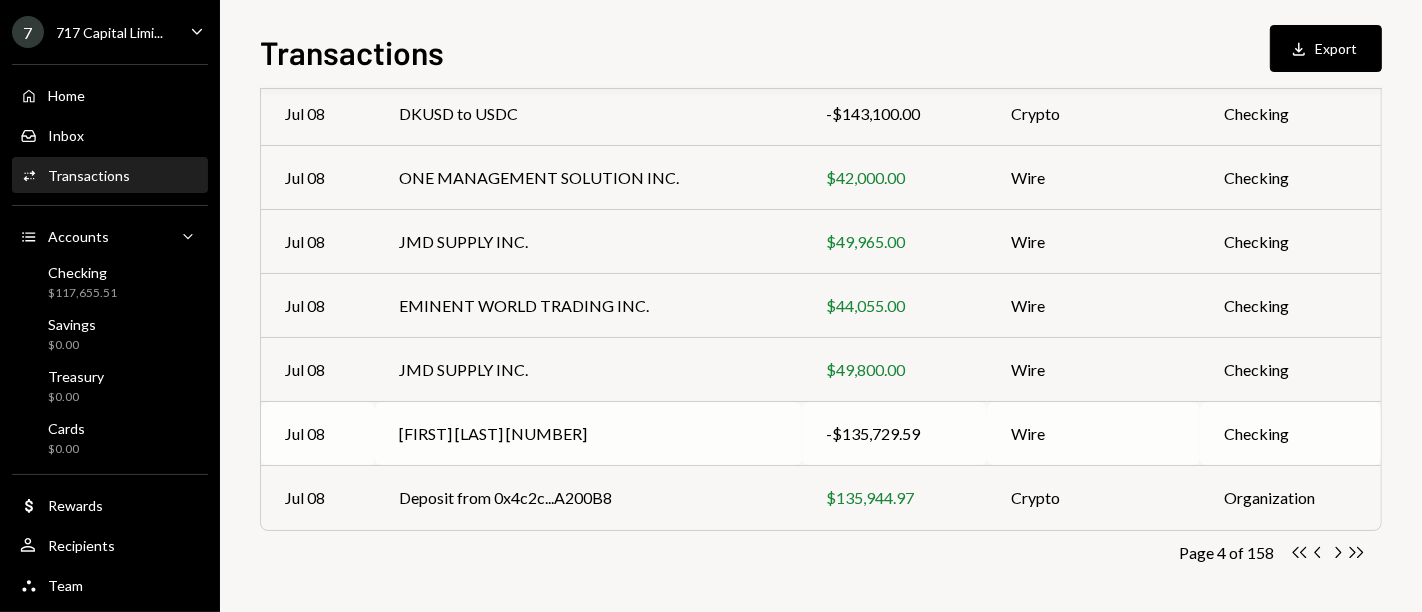 click on "[FIRST] [LAST] [NUMBER]" at bounding box center (588, 434) 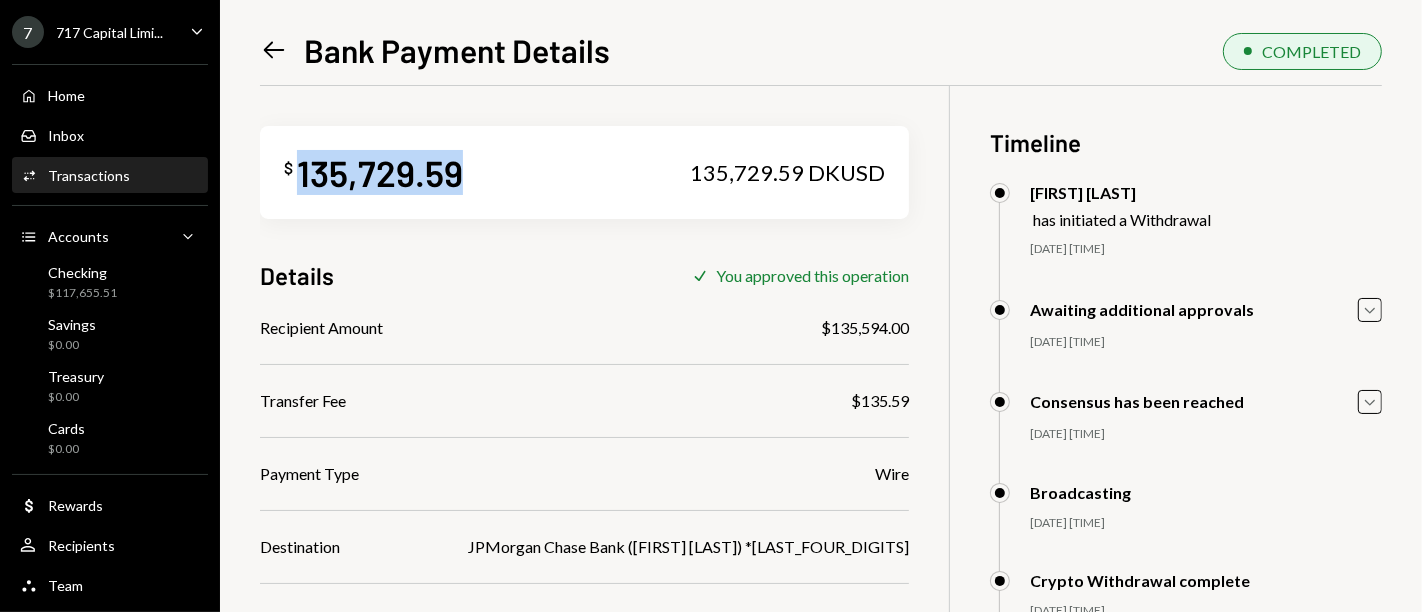 drag, startPoint x: 463, startPoint y: 176, endPoint x: 300, endPoint y: 170, distance: 163.1104 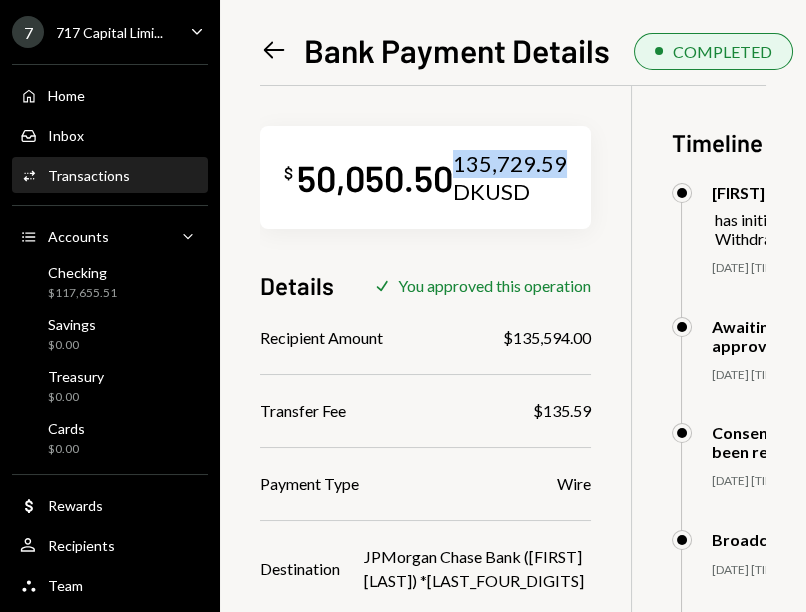 drag, startPoint x: 458, startPoint y: 165, endPoint x: 560, endPoint y: 175, distance: 102.48902 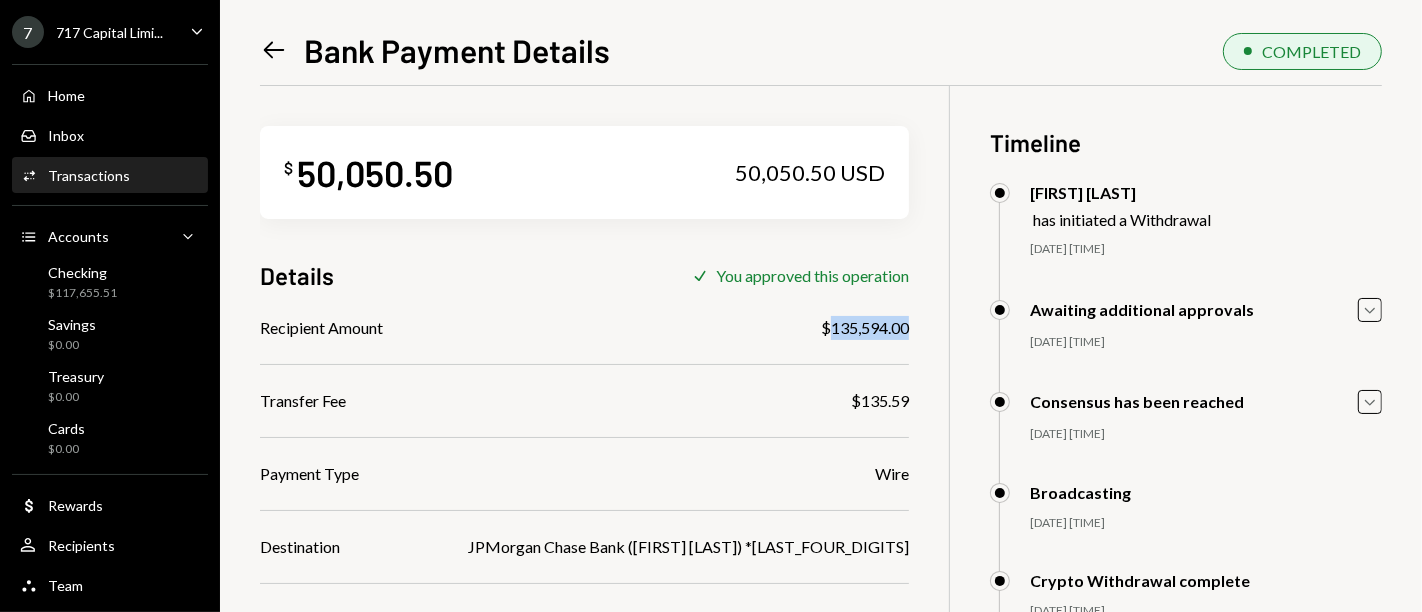 drag, startPoint x: 874, startPoint y: 327, endPoint x: 795, endPoint y: 327, distance: 79 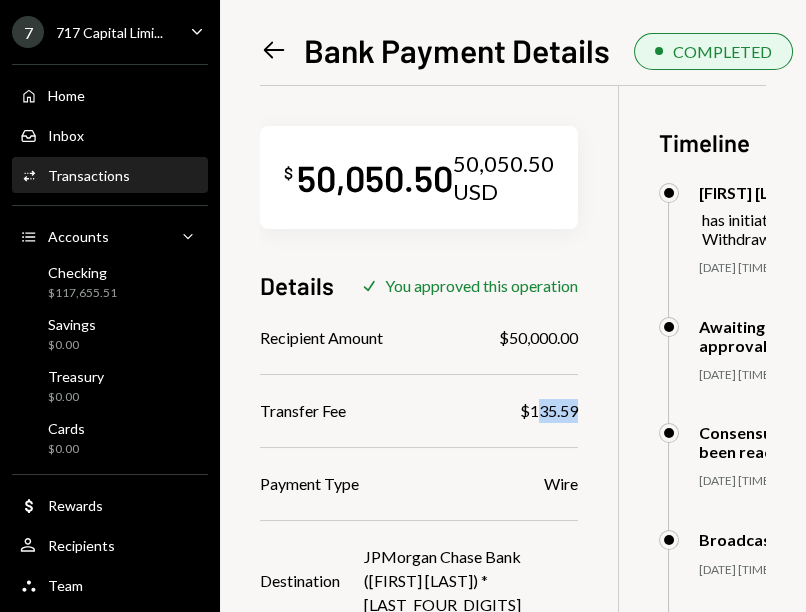 drag, startPoint x: 574, startPoint y: 408, endPoint x: 532, endPoint y: 410, distance: 42.047592 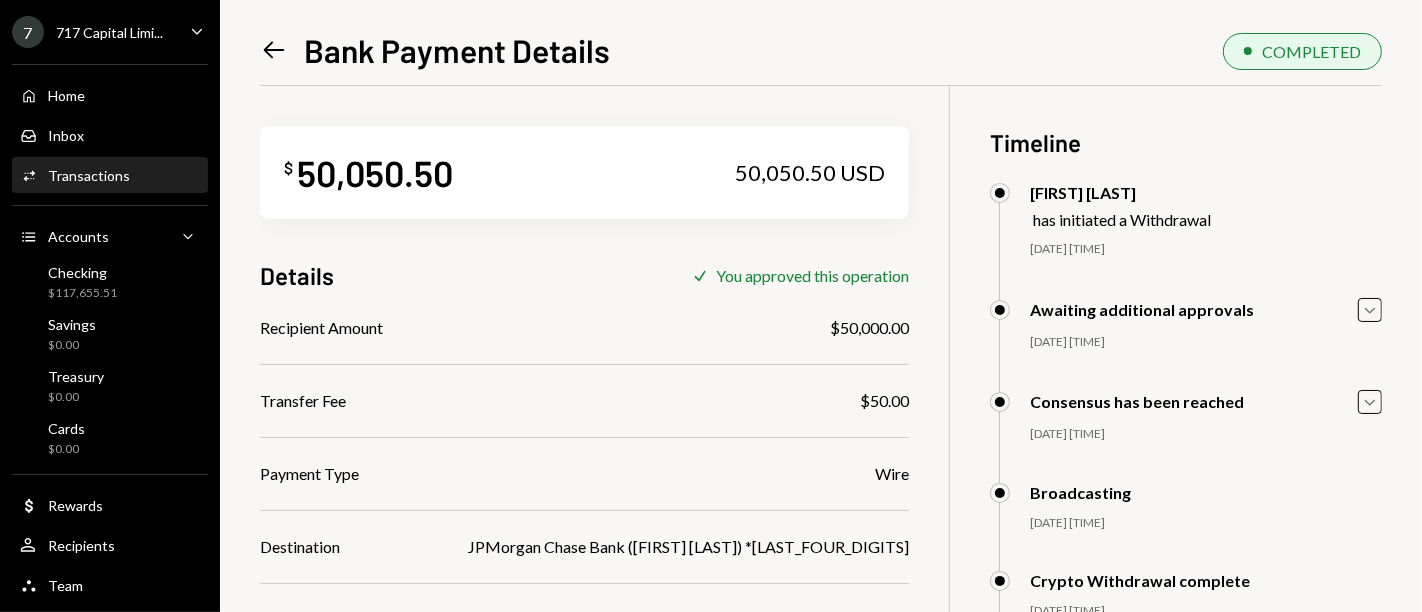 click on "$ [AMOUNT] [AMOUNT] USD Details Check You approved this operation Recipient Amount $[AMOUNT] Transfer Fee $[AMOUNT] Payment Type Wire Destination JPMorgan Chase Bank ([FIRST] [LAST]) *[LAST_FOUR_DIGITS] Source [ADDRESS_HASH] Copy New Window Transaction ID [ADDRESS_HASH] Copy New Window IMAD [TRANSACTION_ID] Payment Receipt Download Download" at bounding box center (584, 468) 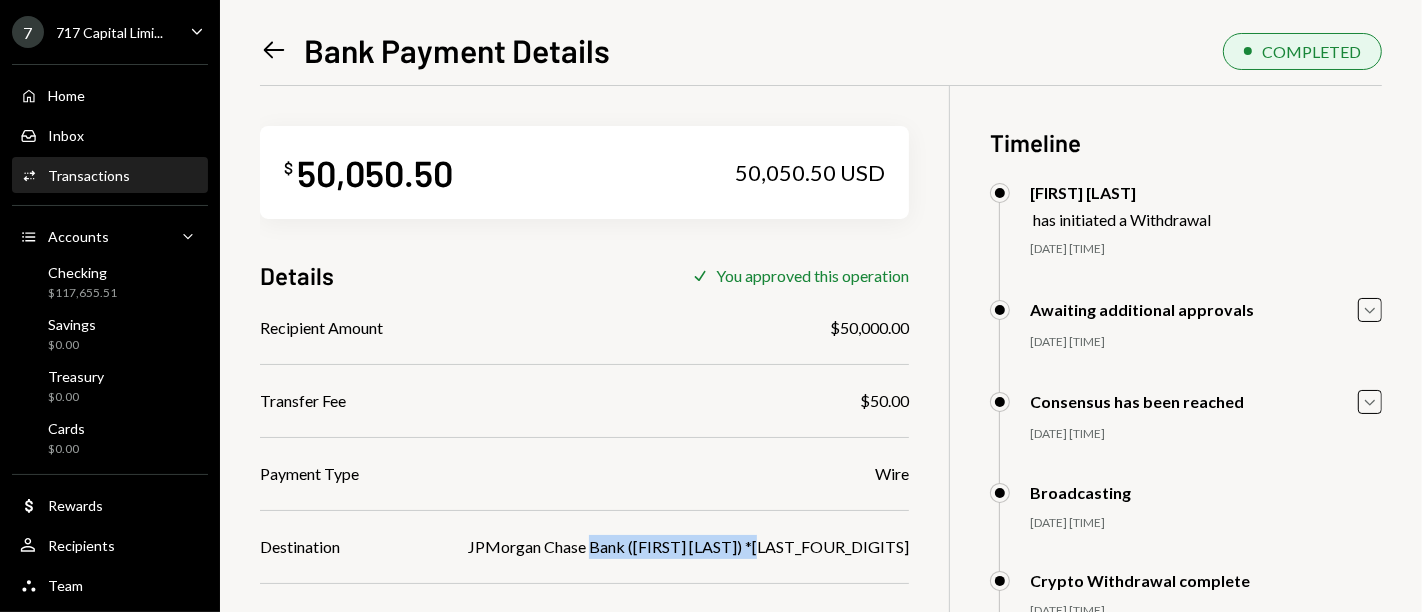 drag, startPoint x: 868, startPoint y: 549, endPoint x: 692, endPoint y: 557, distance: 176.18172 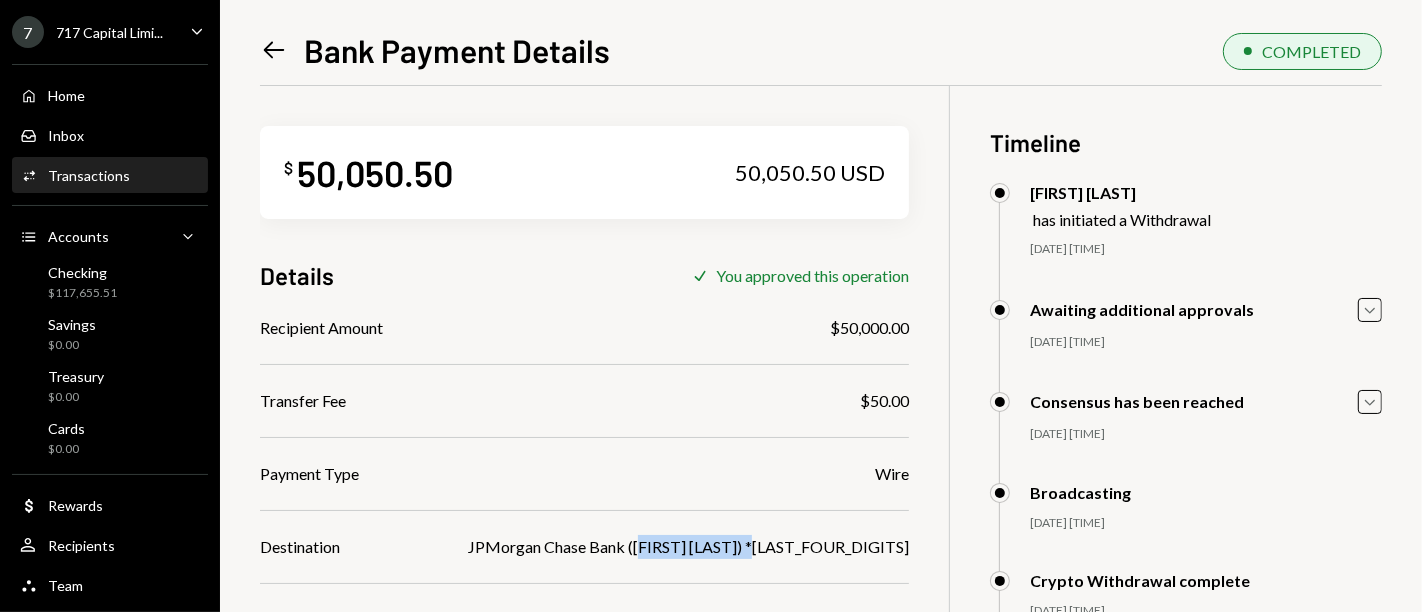 drag, startPoint x: 794, startPoint y: 542, endPoint x: 742, endPoint y: 542, distance: 52 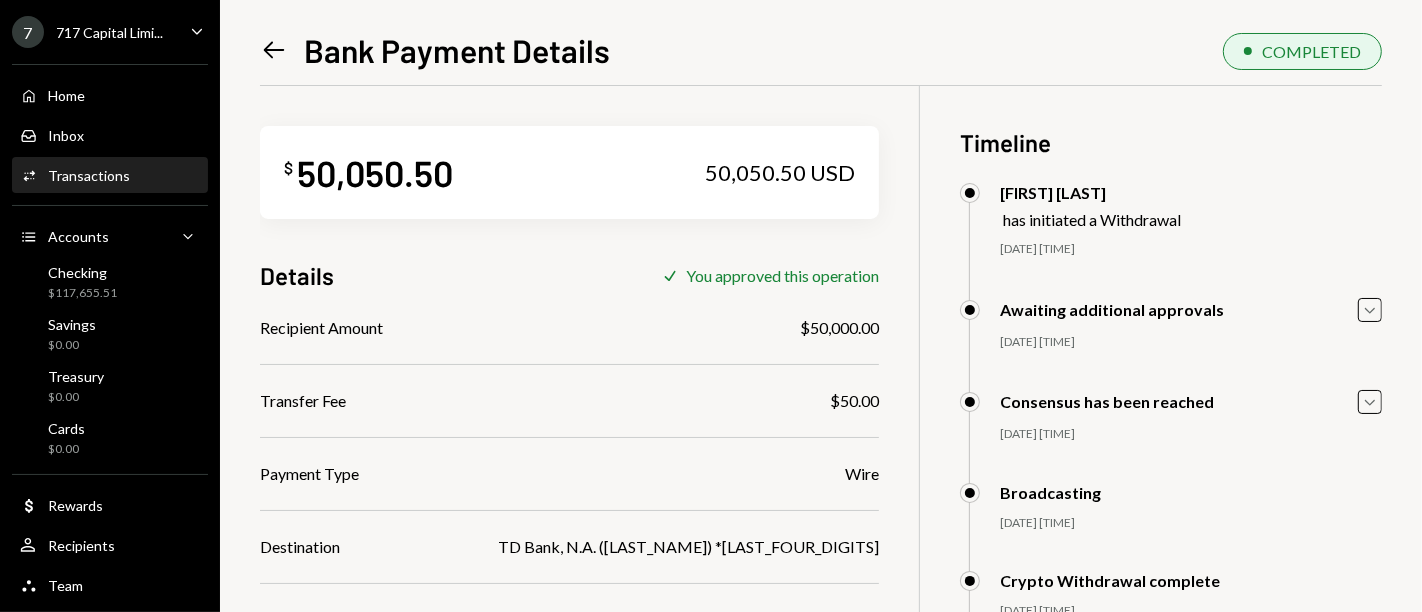 click on "Left Arrow Bank Payment Details COMPLETED $ [AMOUNT] [AMOUNT] USD Details Check You approved this operation Recipient Amount $[AMOUNT] Transfer Fee $[AMOUNT] Payment Type Wire Destination TD Bank, N.A. ([LAST_NAME]) *[LAST_FOUR_DIGITS] Source [ADDRESS_HASH] Copy New Window Transaction ID [ADDRESS_HASH] Copy New Window IMAD [TRANSACTION_ID] Payment Receipt Download Download Timeline [FIRST] [LAST] has initiated a Withdrawal [DATE] [TIME] [FIRST] [LAST] Approved [FIRST] [LAST] Approved Awaiting additional approvals Caret Down [DATE] [TIME] [FIRST] [LAST] Approved [FIRST] [LAST] Approved Consensus has been reached Caret Down [DATE] [TIME] [FIRST] [LAST] Approved [FIRST] [LAST] Approved Broadcasting [DATE] [TIME] [FIRST] [LAST] Approved [FIRST] [LAST] Approved Crypto Withdrawal complete [DATE] [TIME] [FIRST] [LAST] Approved [FIRST] [LAST] Approved USD Payment Payment Processed [DATE] [TIME] [FIRST] [LAST] Approved [FIRST] [LAST] Approved" at bounding box center [821, 306] 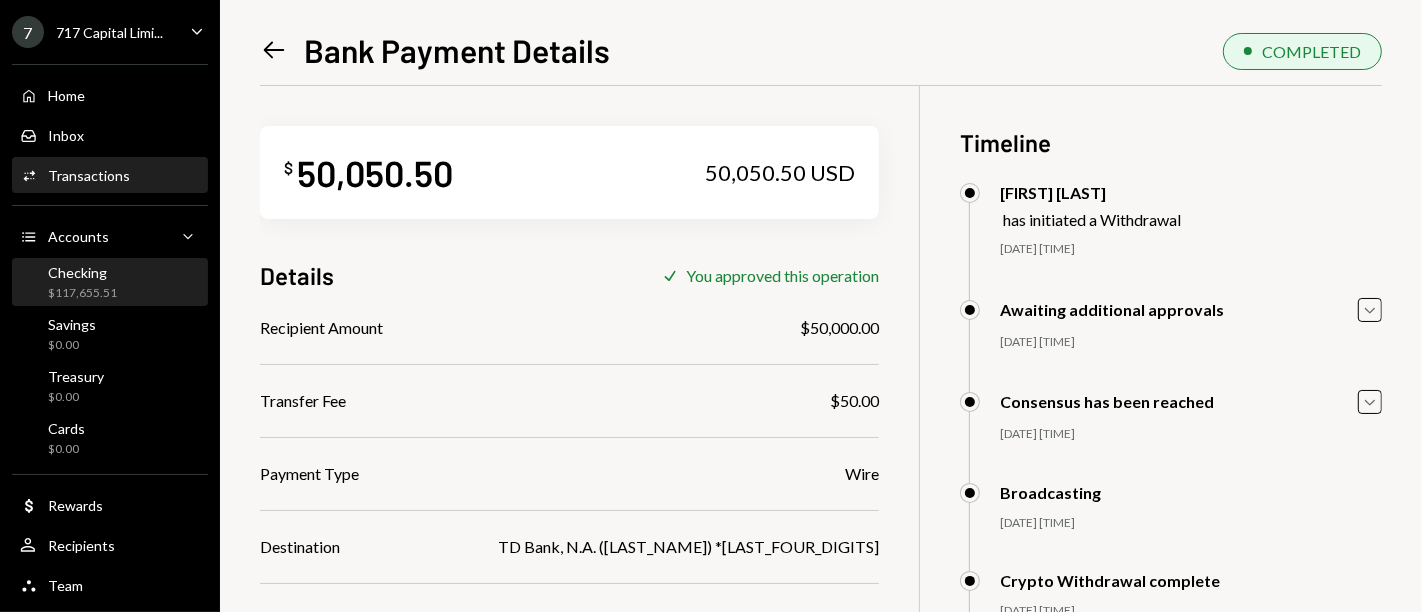 click on "$117,655.51" at bounding box center [82, 293] 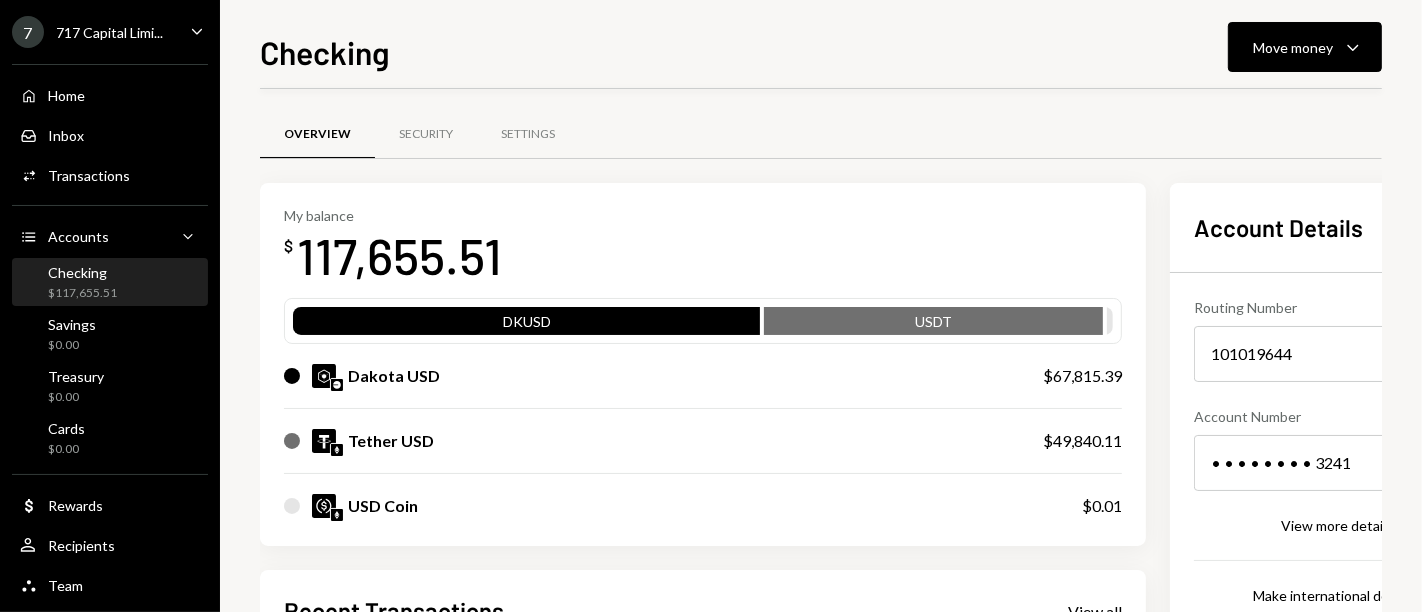 scroll, scrollTop: 277, scrollLeft: 0, axis: vertical 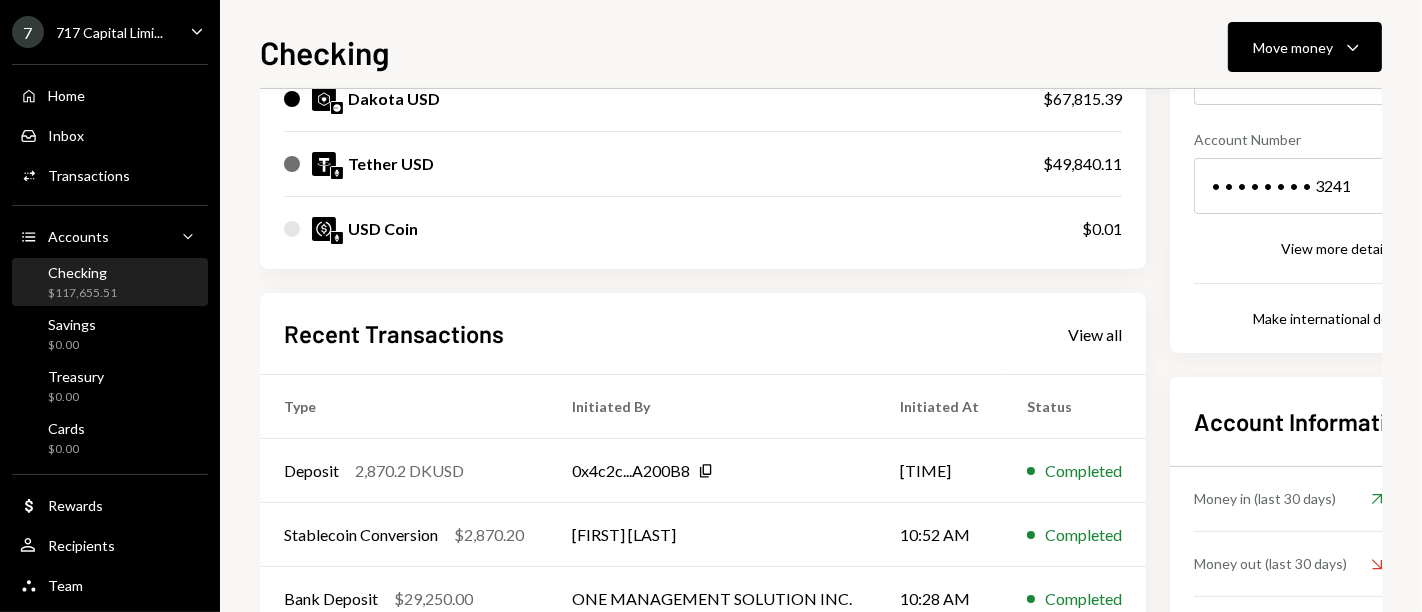 click on "Recent Transactions View all" at bounding box center [703, 333] 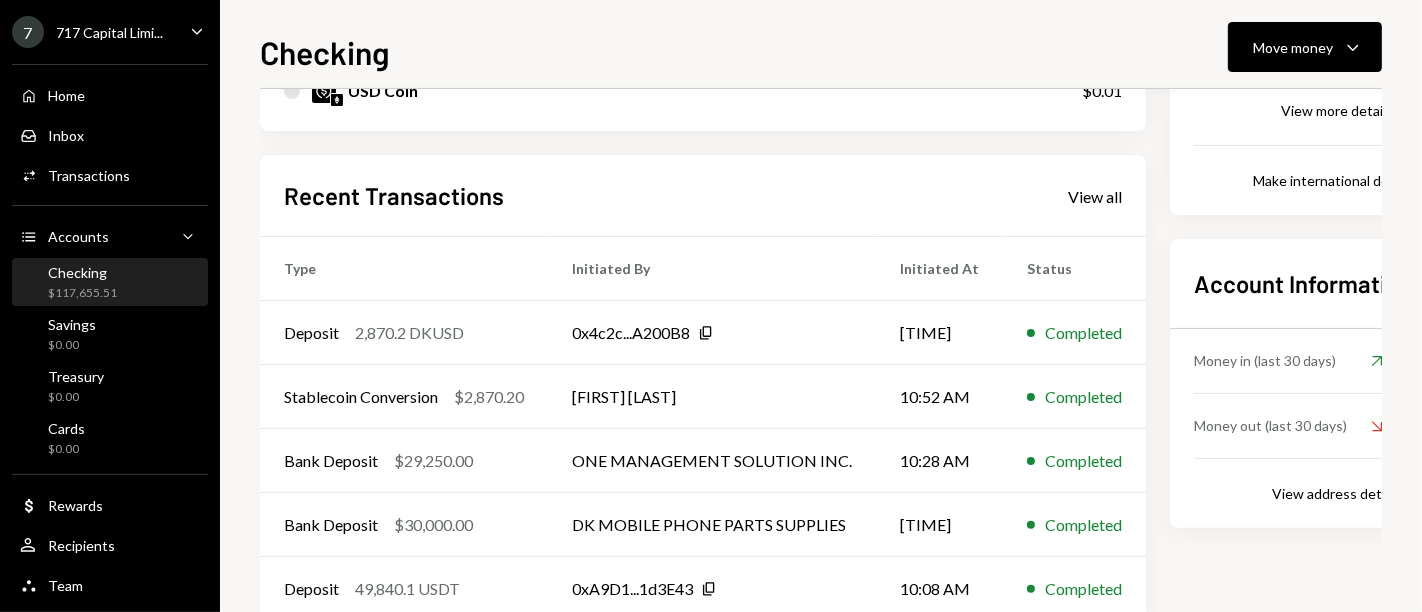 scroll, scrollTop: 462, scrollLeft: 0, axis: vertical 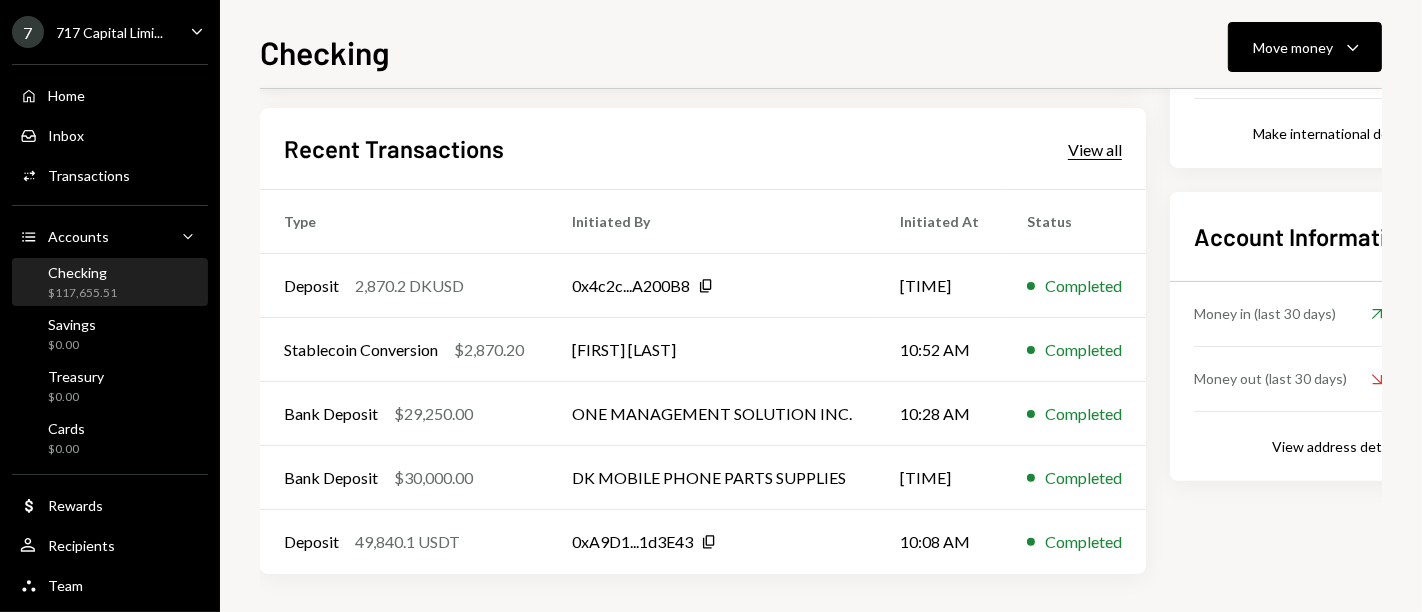 click on "View all" at bounding box center (1095, 150) 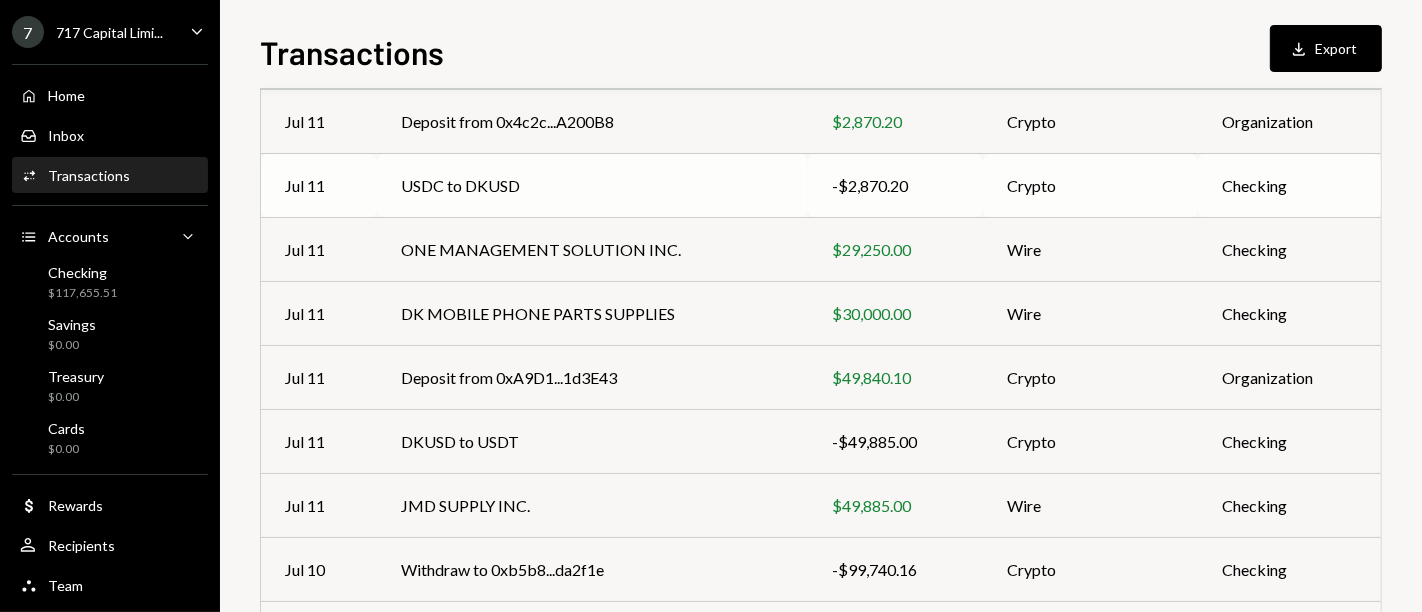 scroll, scrollTop: 217, scrollLeft: 0, axis: vertical 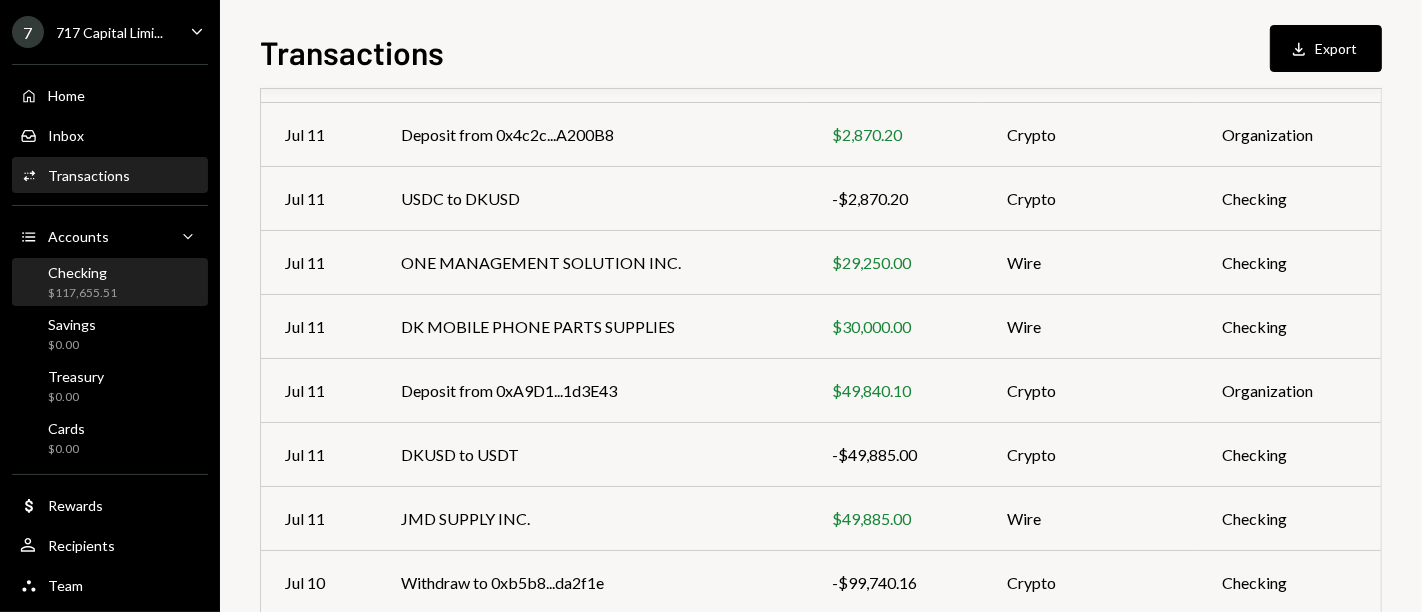 click on "Checking $117,655.51" at bounding box center [110, 283] 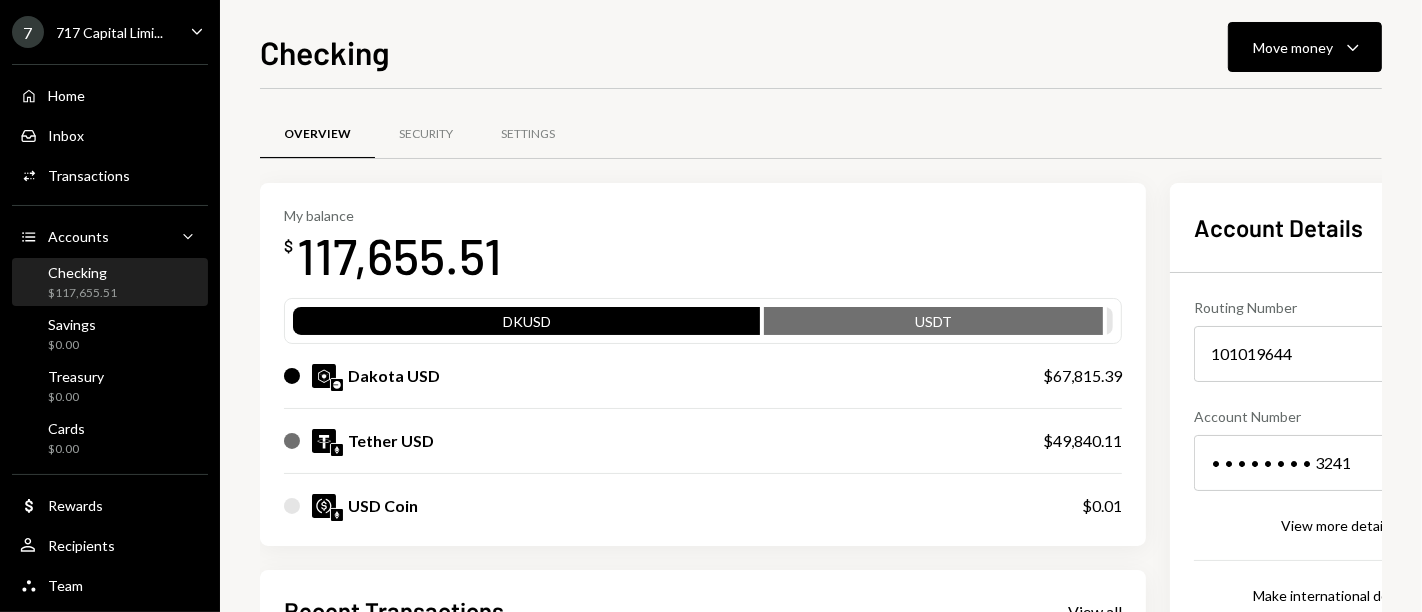 click on "My balance $ [AMOUNT]" at bounding box center [703, 247] 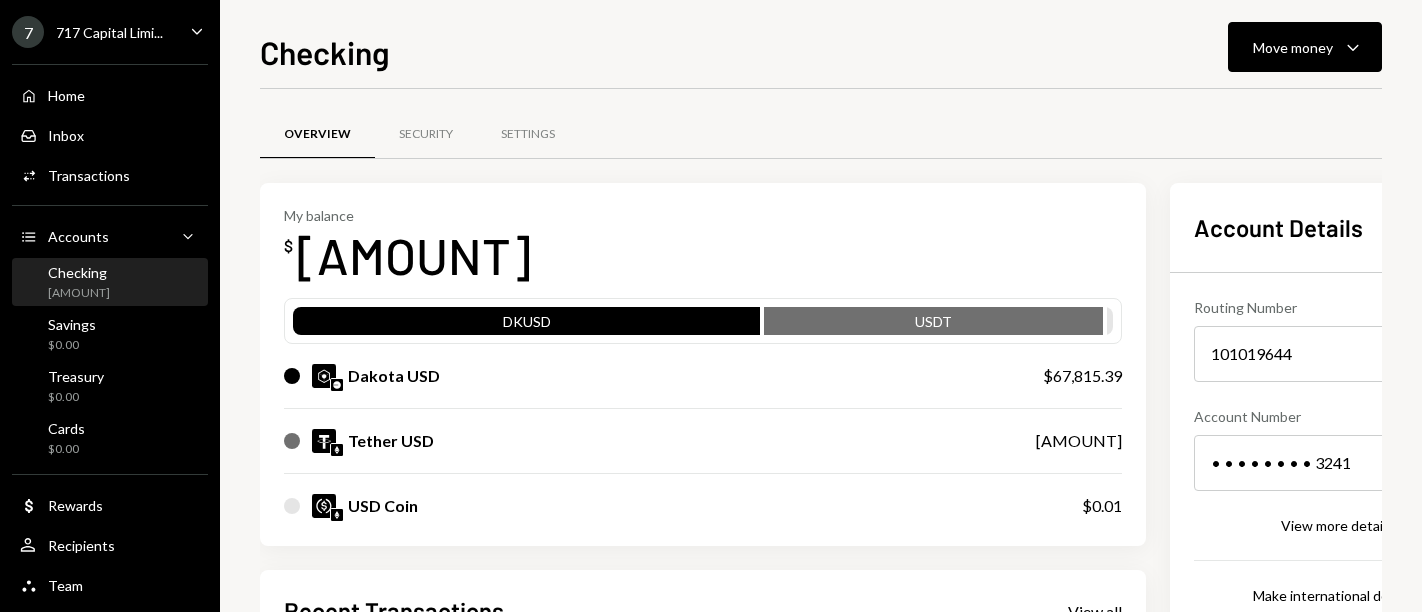 scroll, scrollTop: 0, scrollLeft: 0, axis: both 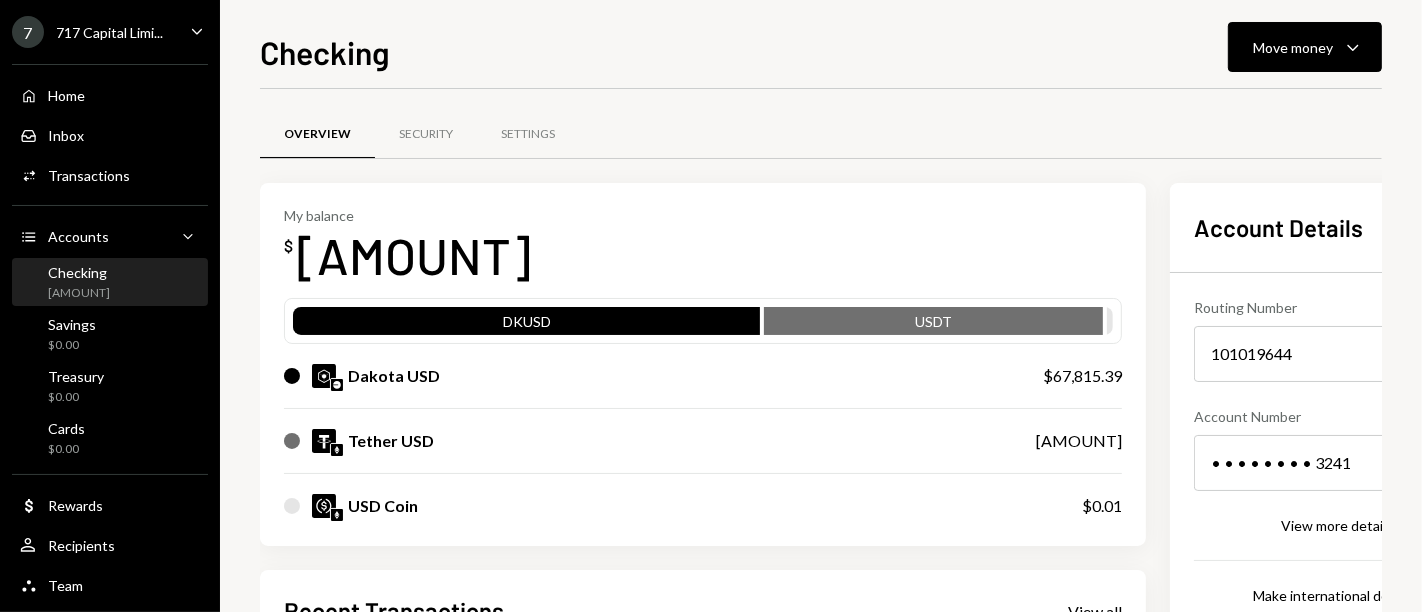 click on "My balance $ [AMOUNT] DKUSD USDT Dakota USD [AMOUNT] Tether USD [AMOUNT] USD Coin [AMOUNT]" at bounding box center [703, 365] 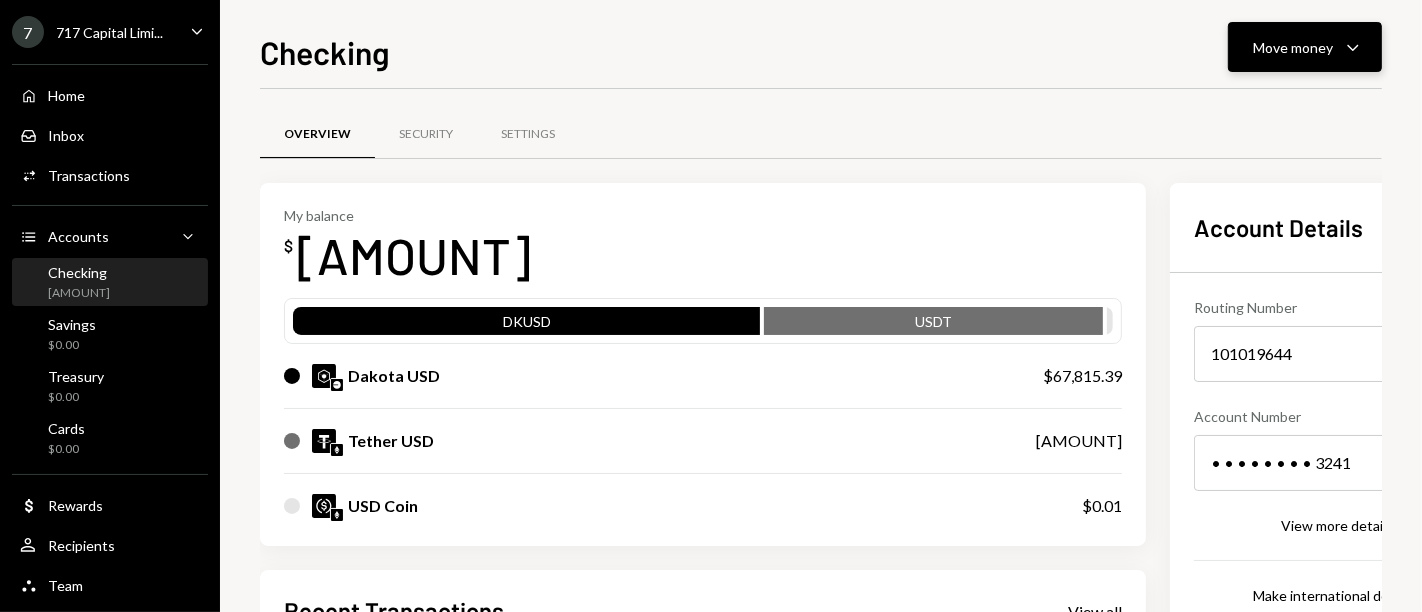 click on "Move money" at bounding box center (1293, 47) 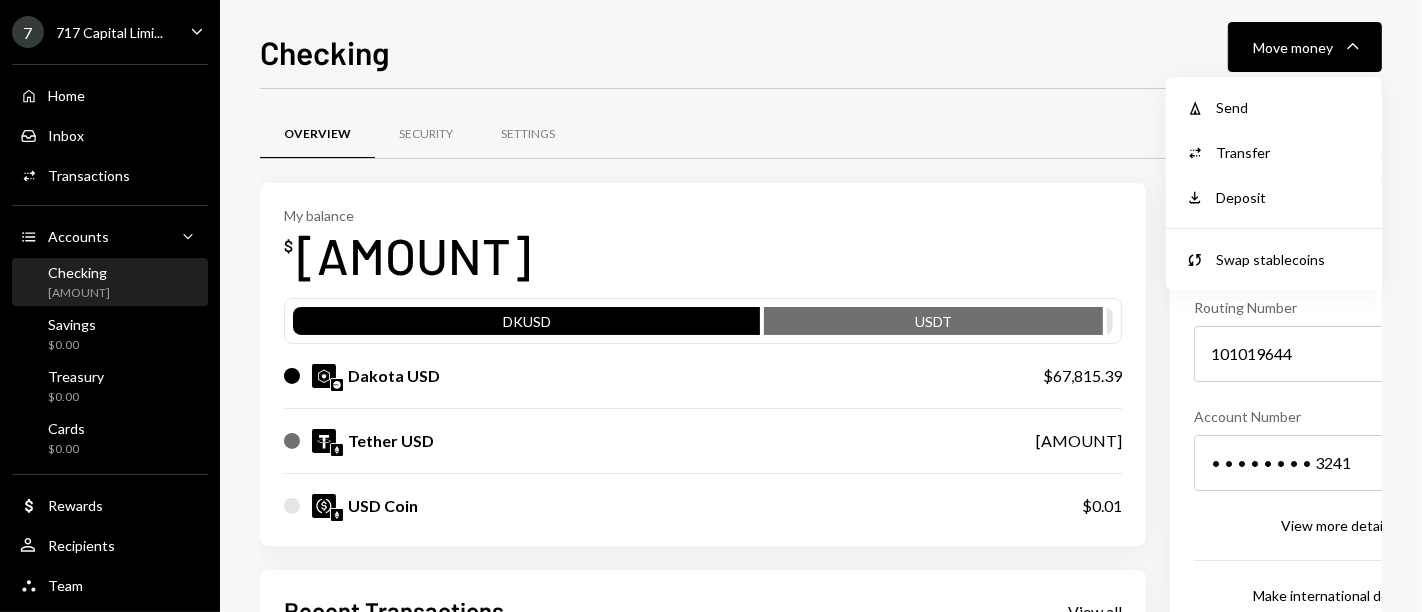click on "My balance $ [AMOUNT] DKUSD USDT Dakota USD [AMOUNT] Tether USD [AMOUNT] USD Coin [AMOUNT]" at bounding box center (703, 365) 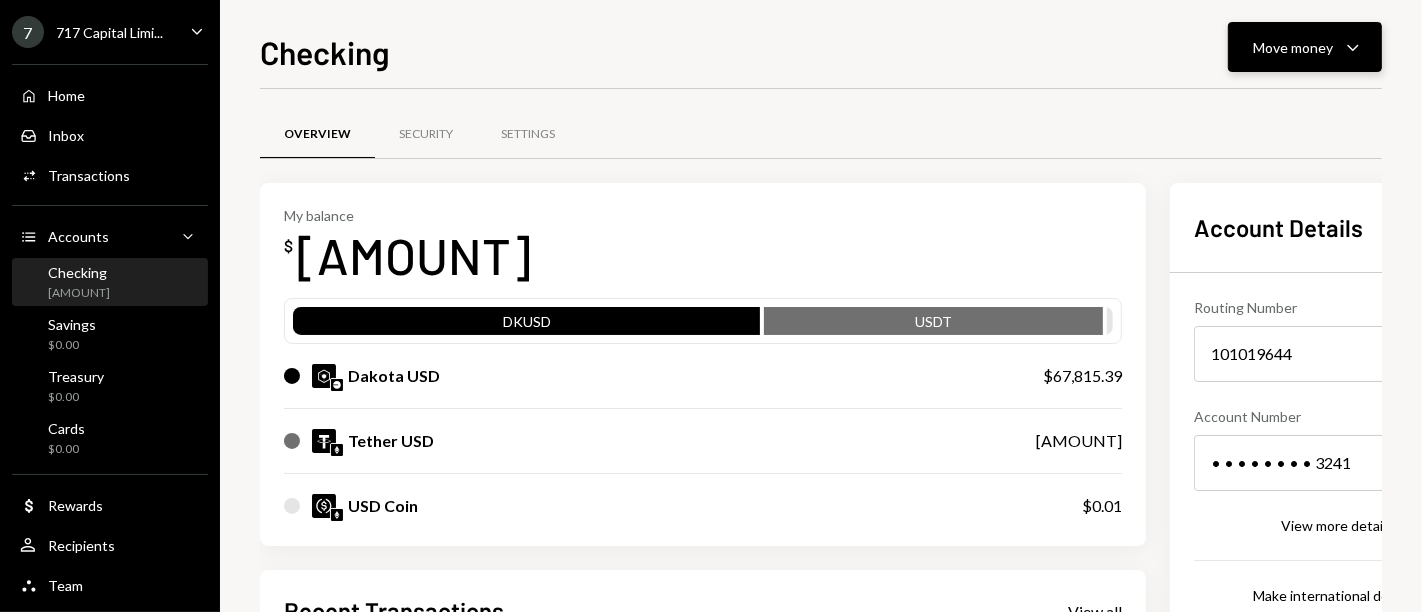click on "Move money" at bounding box center [1293, 47] 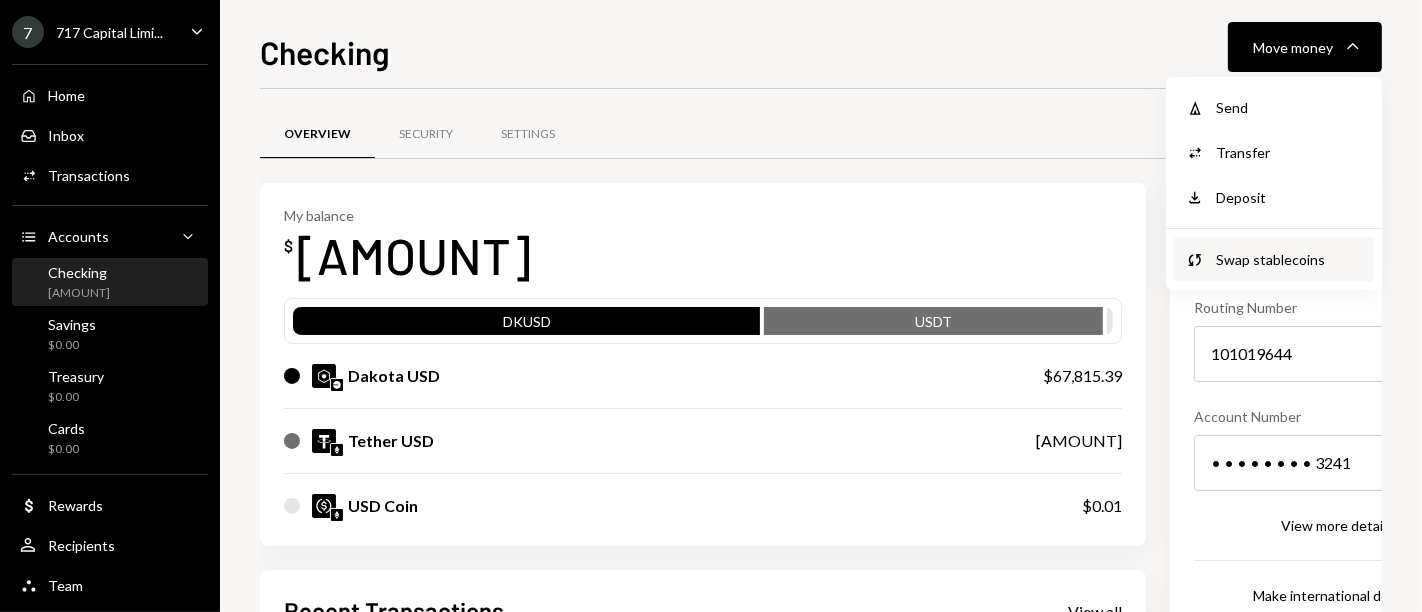 click on "Swap stablecoins" at bounding box center (1289, 259) 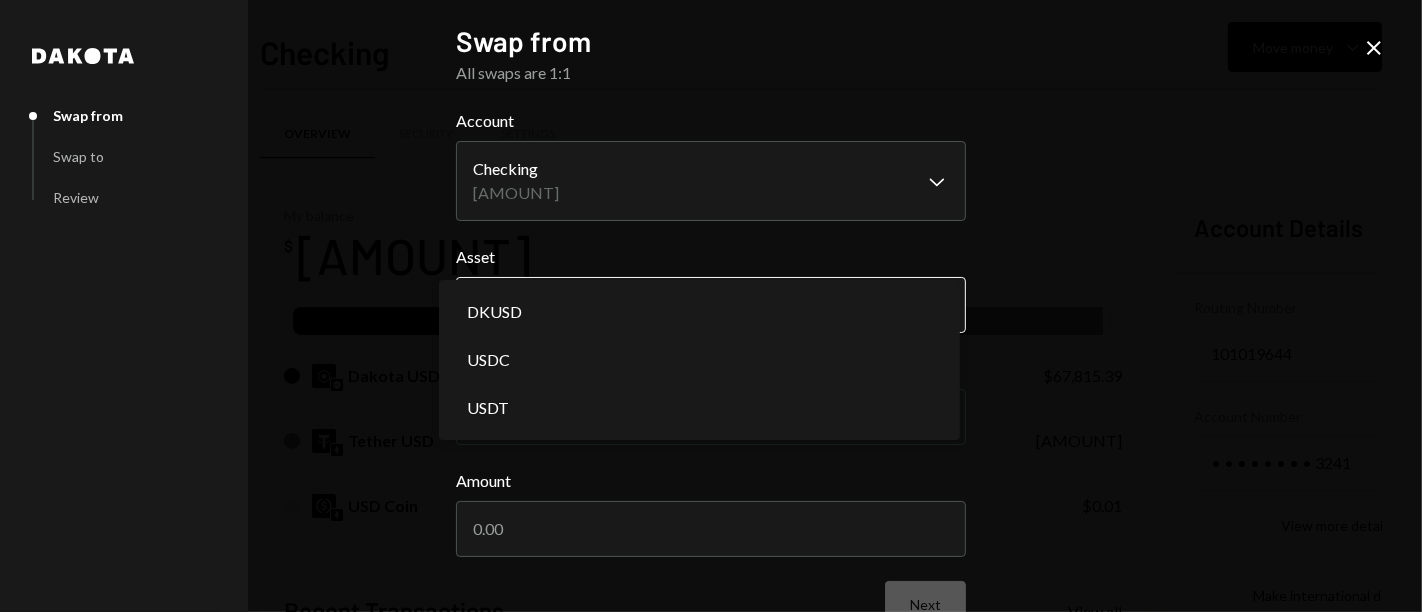 click on "[AMOUNT] Home Home Inbox Inbox Activities Transactions Accounts Accounts Caret Down Checking [AMOUNT] Savings $0.00 Treasury $0.00 Cards $0.00 Dollar Rewards User Recipients Team Team Checking Move money Caret Down Overview Security Settings My balance [AMOUNT] DKUSD USDT Dakota USD [AMOUNT] Tether USD [AMOUNT] USD Coin [AMOUNT] Recent Transactions View all Type Initiated By Initiated At Status Deposit 2,870.2 DKUSD 0x4c2c...A200B8 Copy [TIME] Completed Stablecoin Conversion [AMOUNT] [PERSON] [TIME] Completed Bank Deposit [AMOUNT] ONE MANAGEMENT SOLUTION INC. [TIME] Completed Bank Deposit [AMOUNT] DK MOBILE PHONE PARTS SUPPLIES [TIME] Completed Deposit 49,840.1 USDT 0xA9D1...1d3E43 Copy [TIME] Completed Account Details Routing Number 101019644 Copy Account Number • • • • • • • • 3241 Show Copy View more details Right Arrow Make international deposit Right Arrow Account Information Money in (last 30 days) Up Right Arrow [AMOUNT] Dakota" at bounding box center (711, 306) 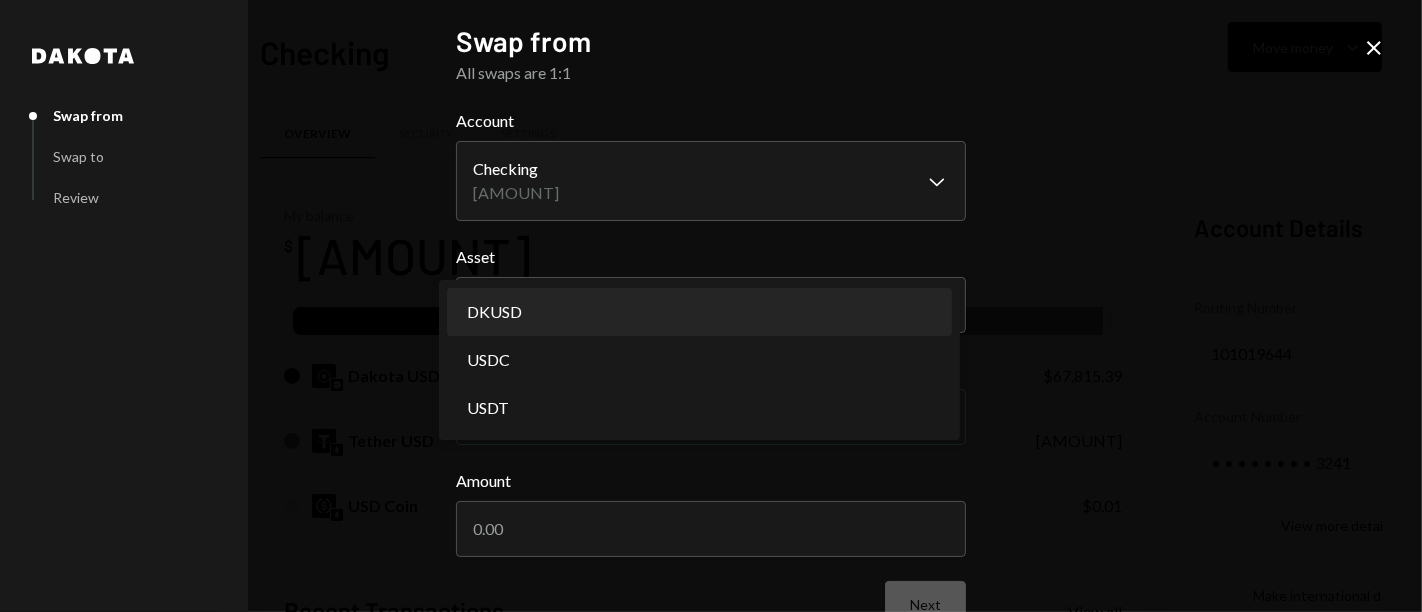 select on "*****" 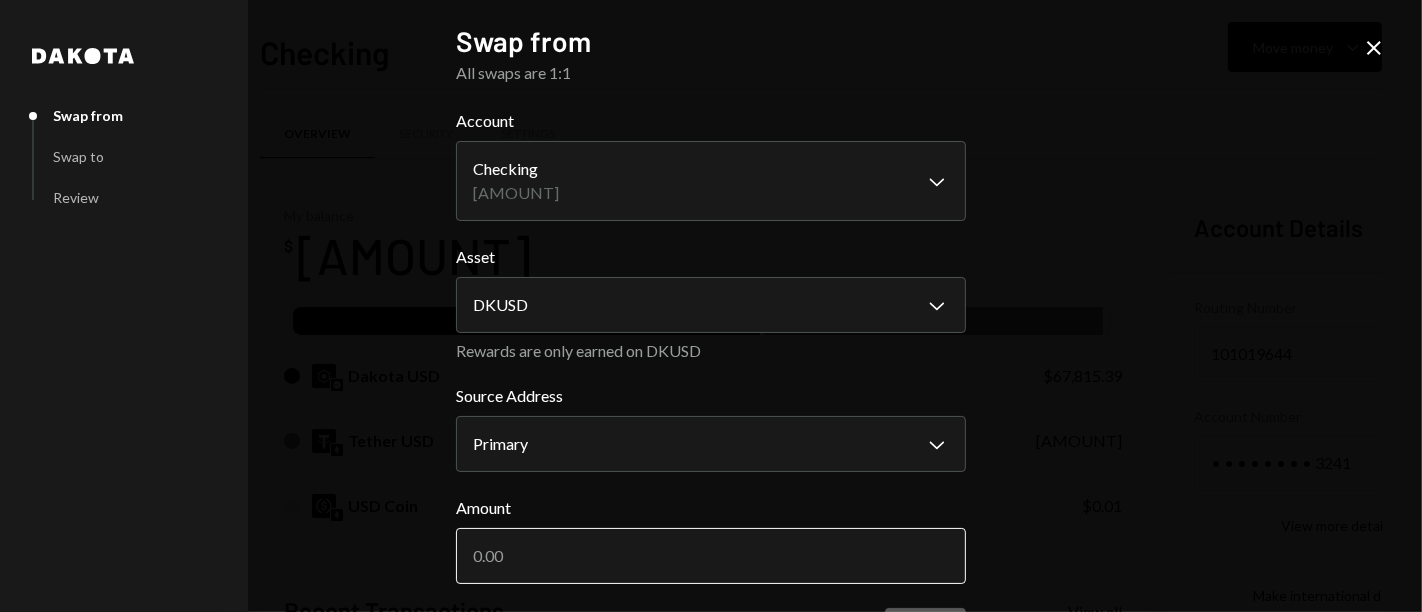 click on "Amount" at bounding box center [711, 556] 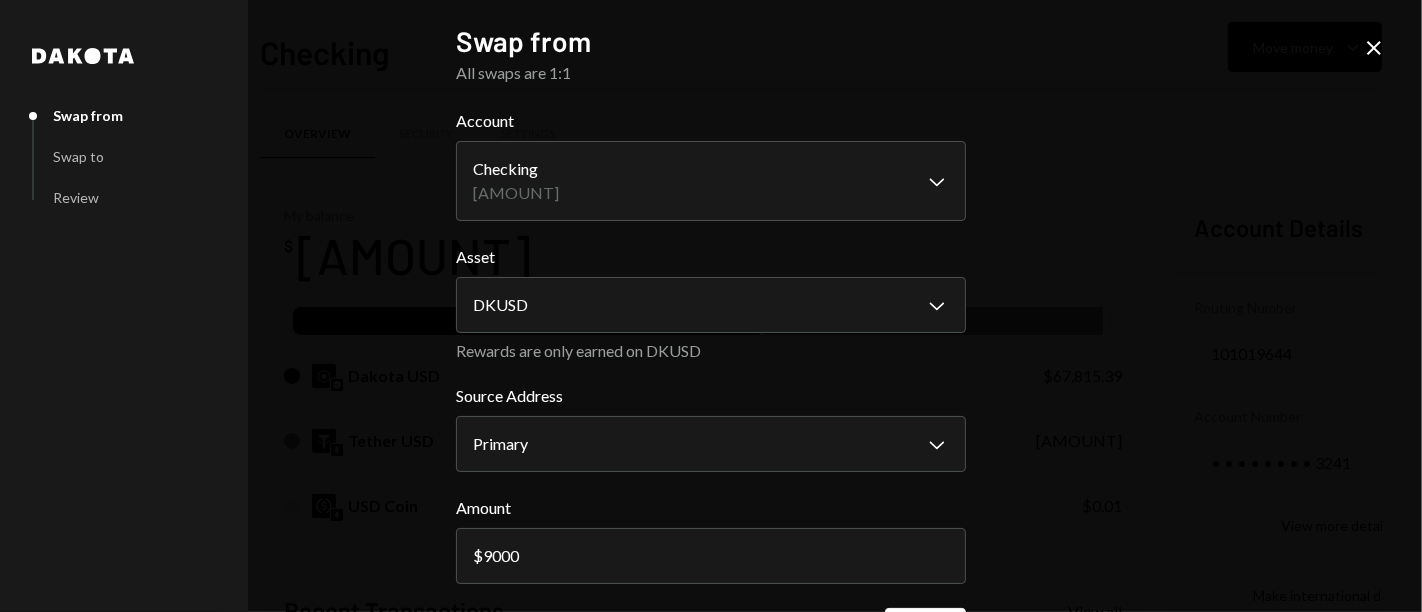 scroll, scrollTop: 66, scrollLeft: 0, axis: vertical 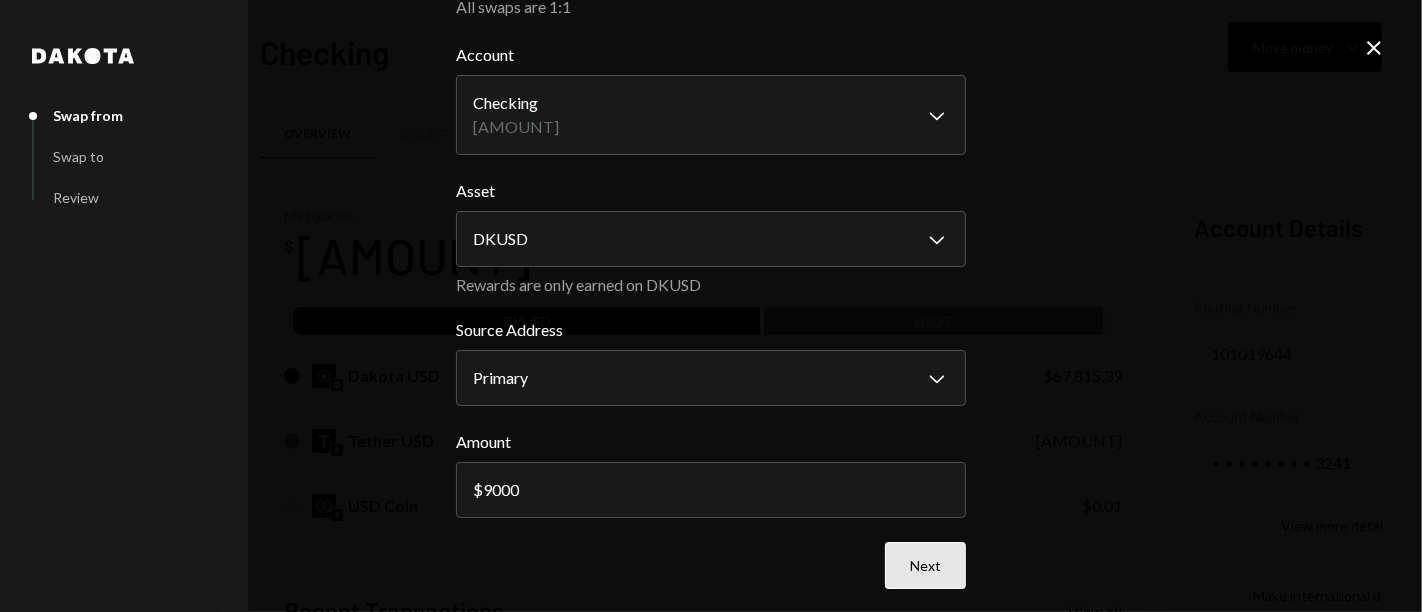 type on "9000" 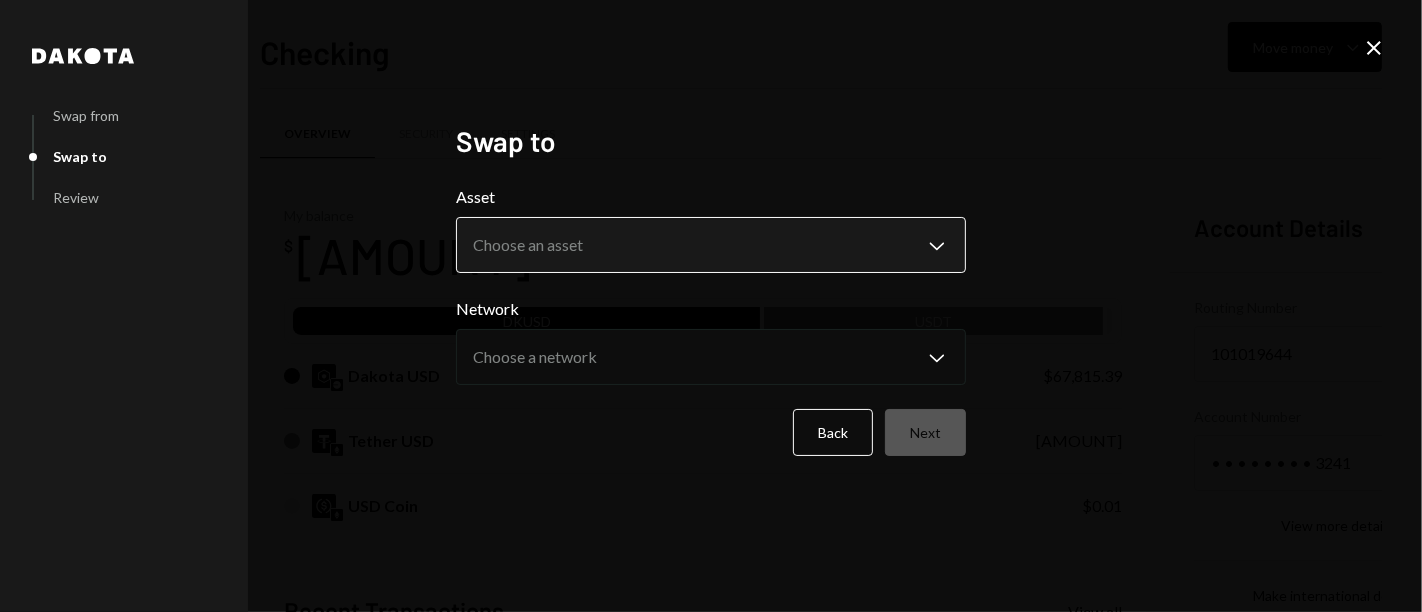click on "[AMOUNT] Home Home Inbox Inbox Activities Transactions Accounts Accounts Caret Down Checking [AMOUNT] Savings $0.00 Treasury $0.00 Cards $0.00 Dollar Rewards User Recipients Team Team Checking Move money Caret Down Overview Security Settings My balance [AMOUNT] DKUSD USDT Dakota USD [AMOUNT] Tether USD [AMOUNT] USD Coin [AMOUNT] Recent Transactions View all Type Initiated By Initiated At Status Deposit 2,870.2 DKUSD 0x4c2c...A200B8 Copy [TIME] Completed Stablecoin Conversion [AMOUNT] [PERSON] [TIME] Completed Bank Deposit [AMOUNT] ONE MANAGEMENT SOLUTION INC. [TIME] Completed Bank Deposit [AMOUNT] DK MOBILE PHONE PARTS SUPPLIES [TIME] Completed Deposit 49,840.1 USDT 0xA9D1...1d3E43 Copy [TIME] Completed Account Details Routing Number 101019644 Copy Account Number • • • • • • • • 3241 Show Copy View more details Right Arrow Make international deposit Right Arrow Account Information Money in (last 30 days) Up Right Arrow [AMOUNT] Dakota" at bounding box center [711, 306] 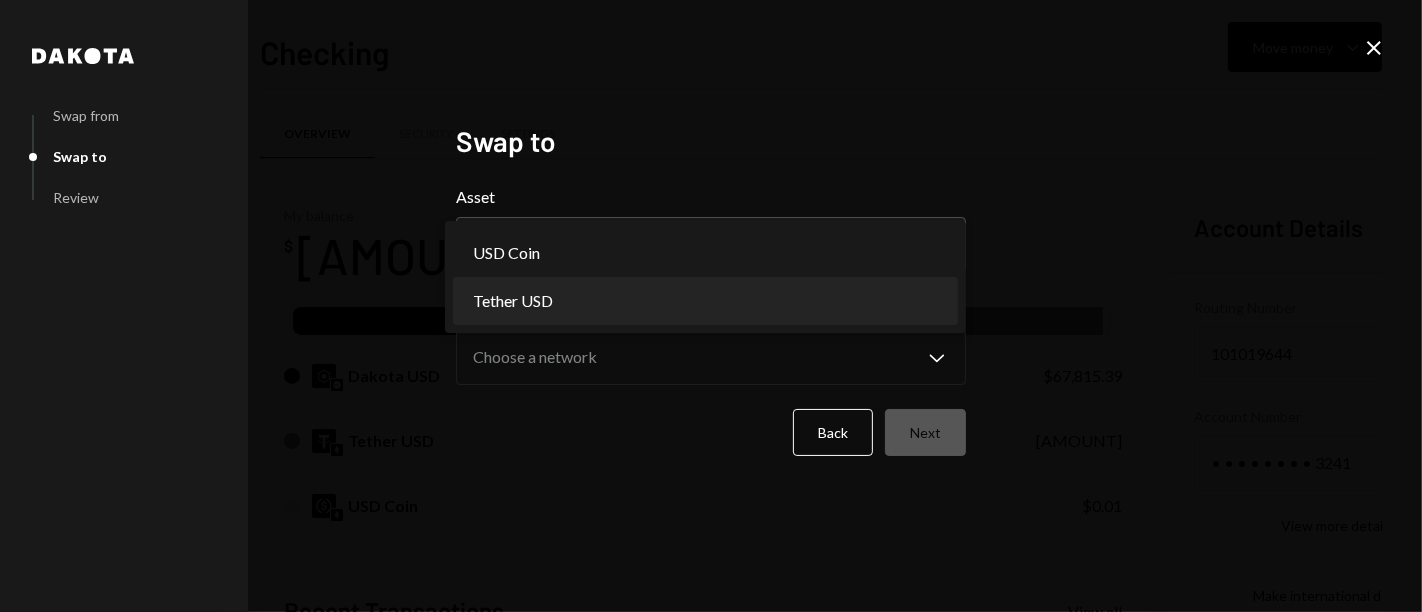 select on "****" 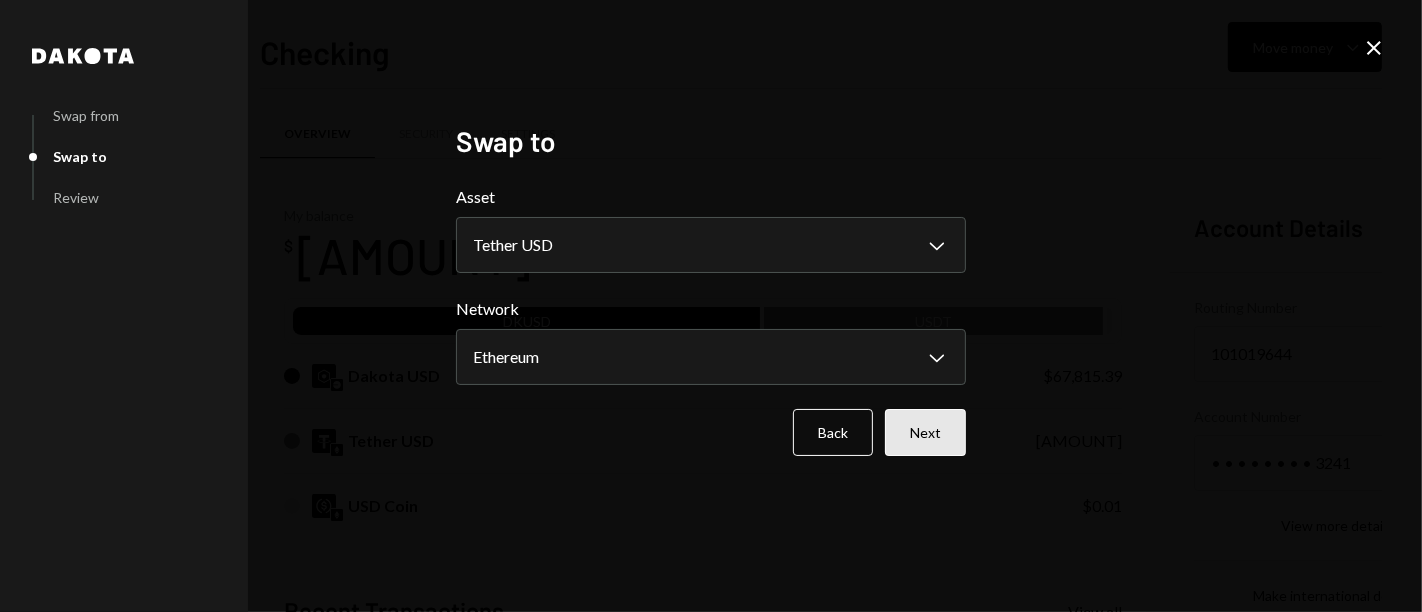 click on "Next" at bounding box center (925, 432) 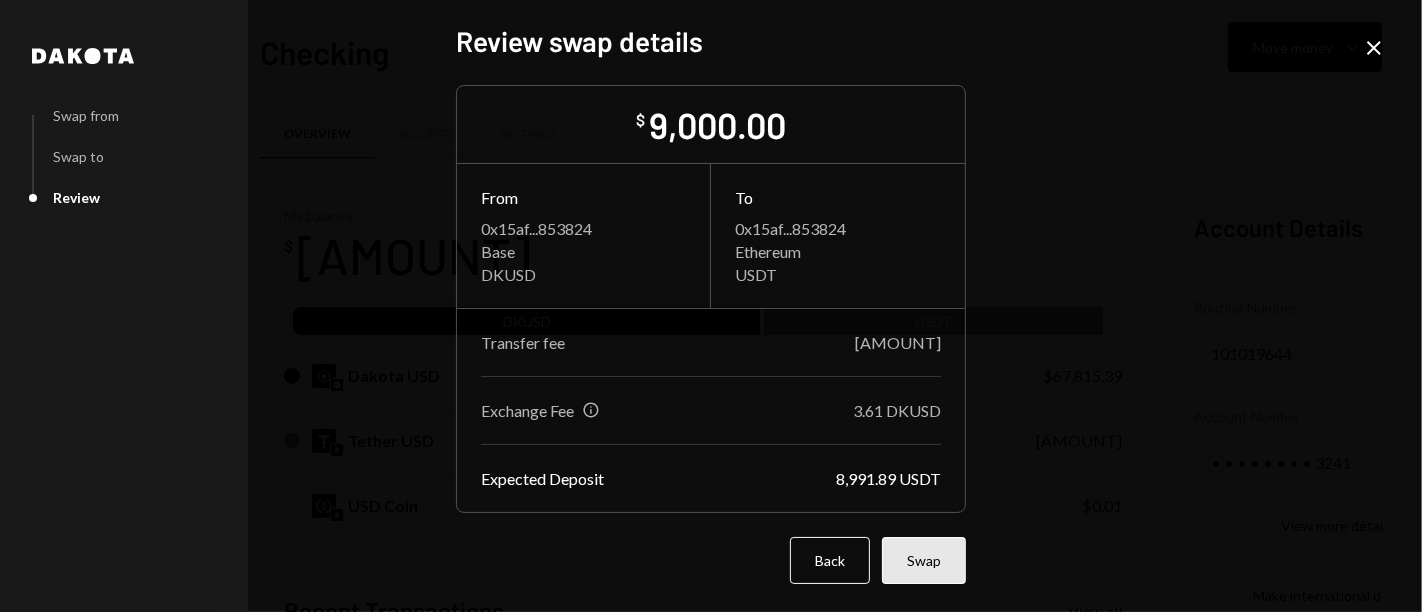 click on "Swap" at bounding box center [924, 560] 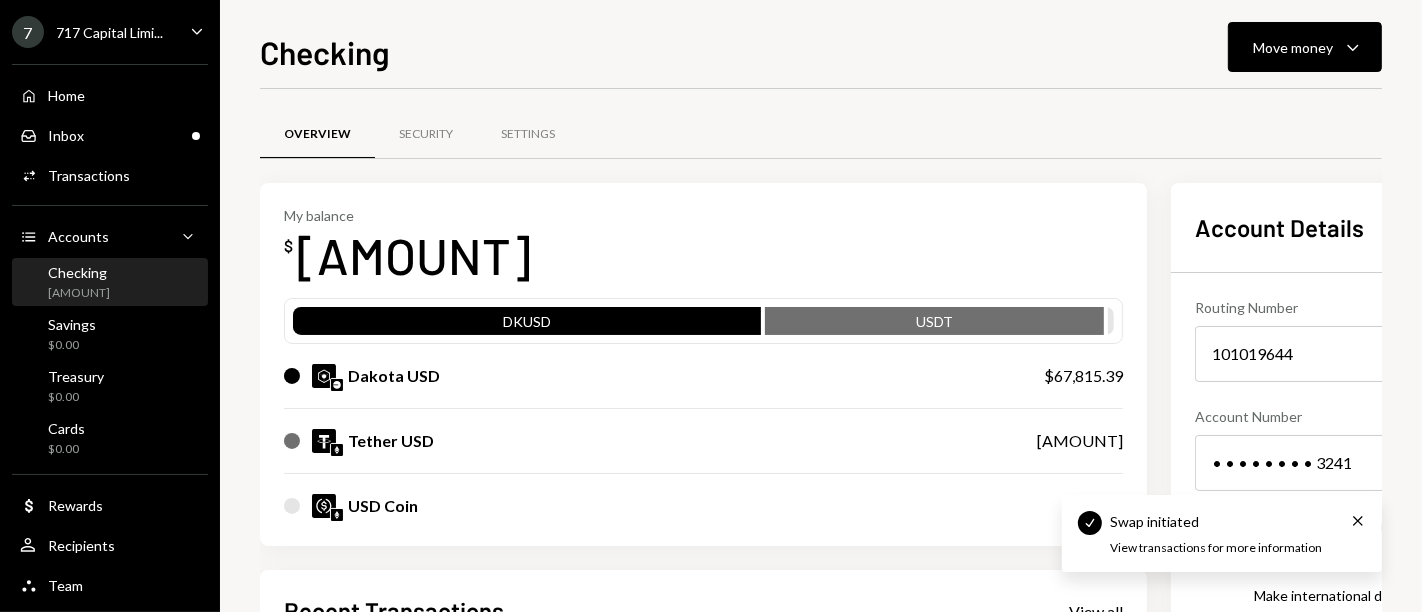 click on "My balance $ [AMOUNT]" at bounding box center (703, 247) 